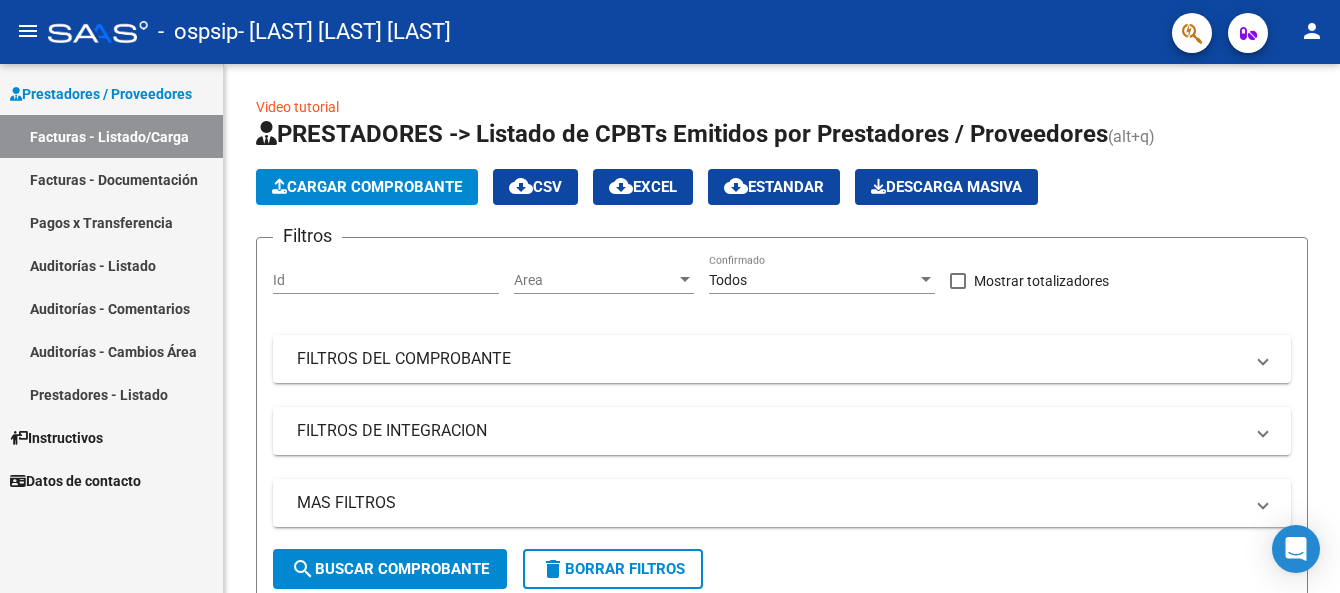 scroll, scrollTop: 0, scrollLeft: 0, axis: both 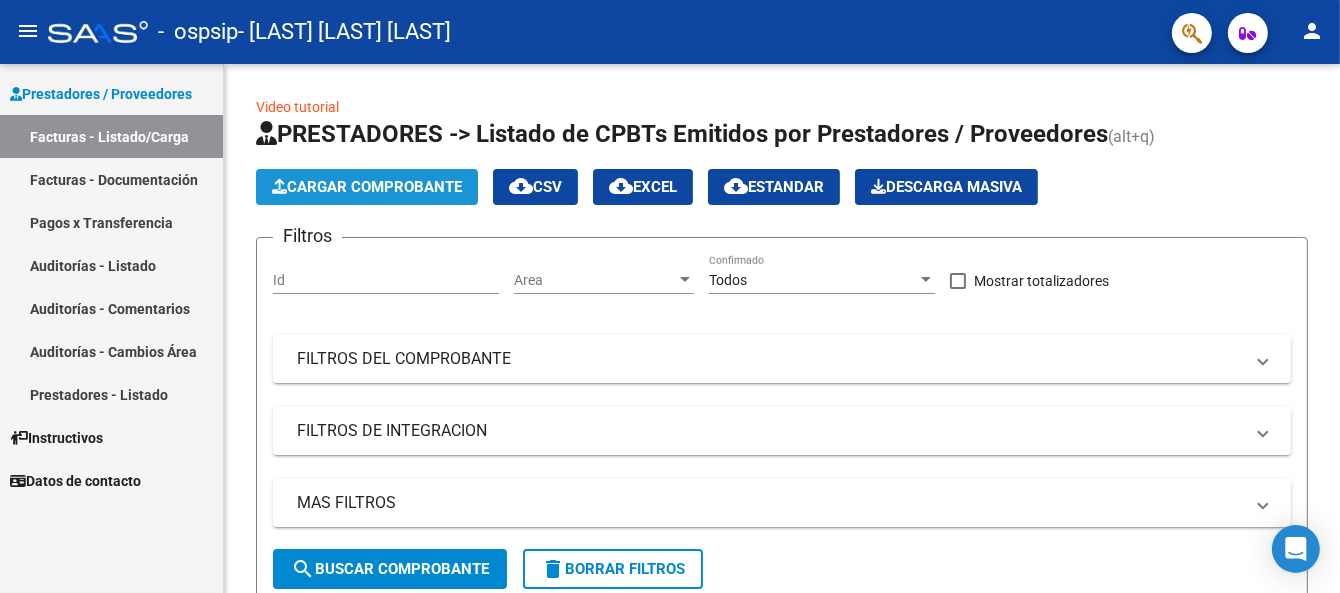 click on "Cargar Comprobante" 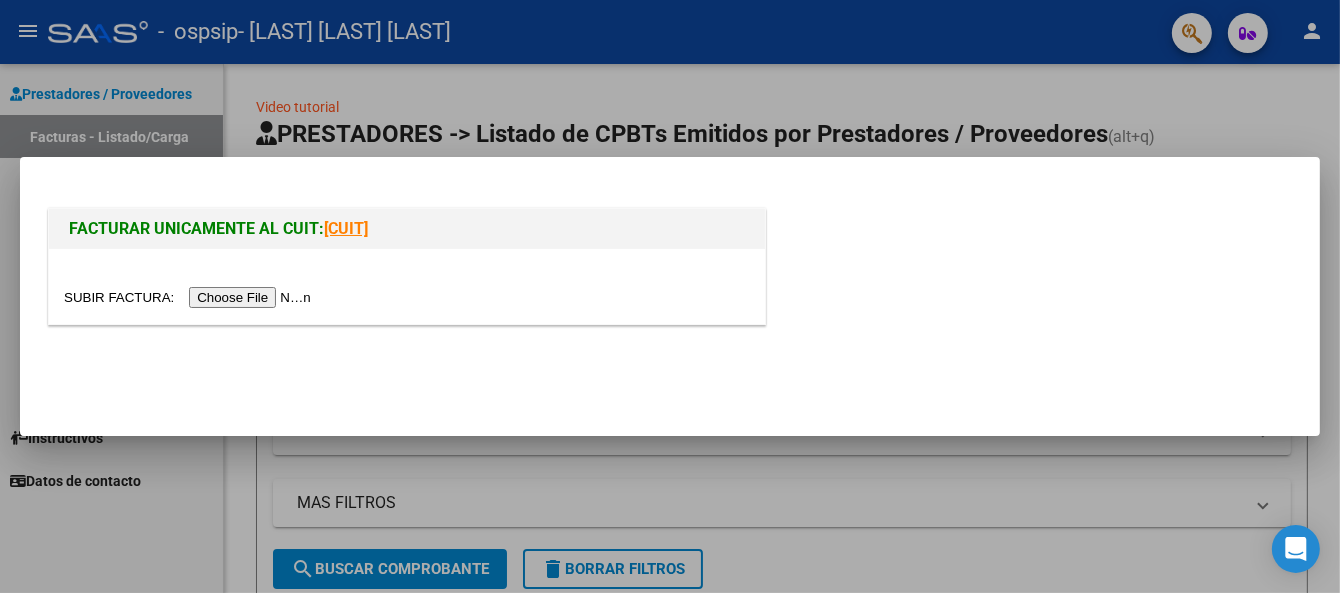 click at bounding box center (190, 297) 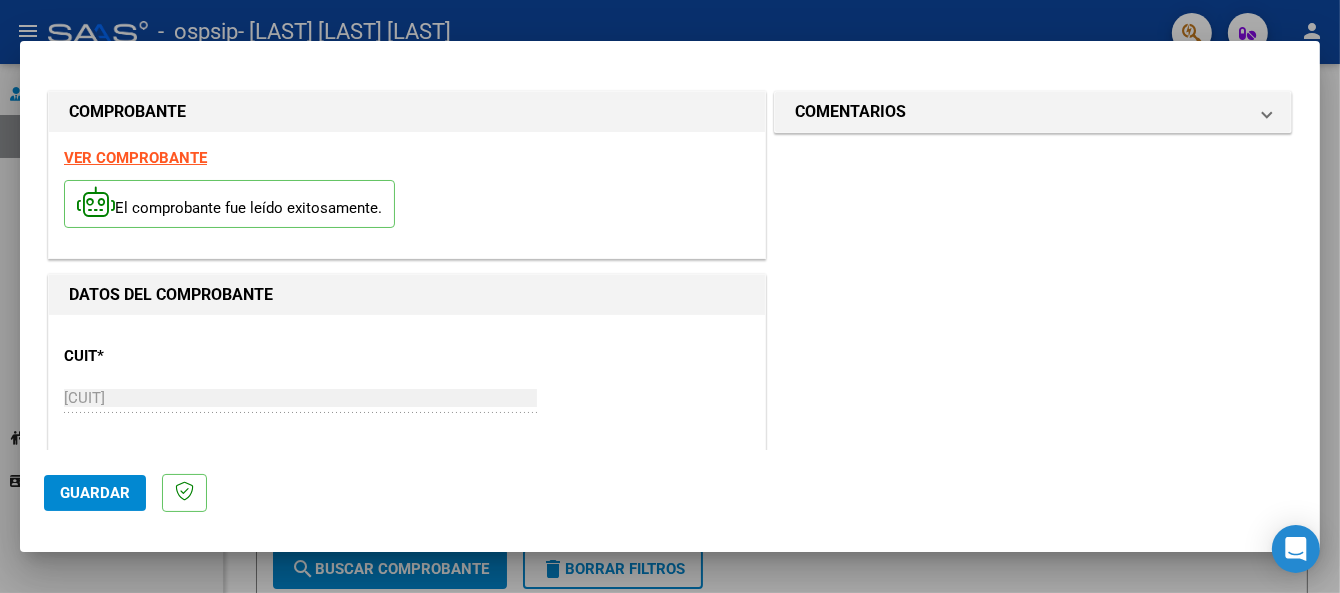scroll, scrollTop: 200, scrollLeft: 0, axis: vertical 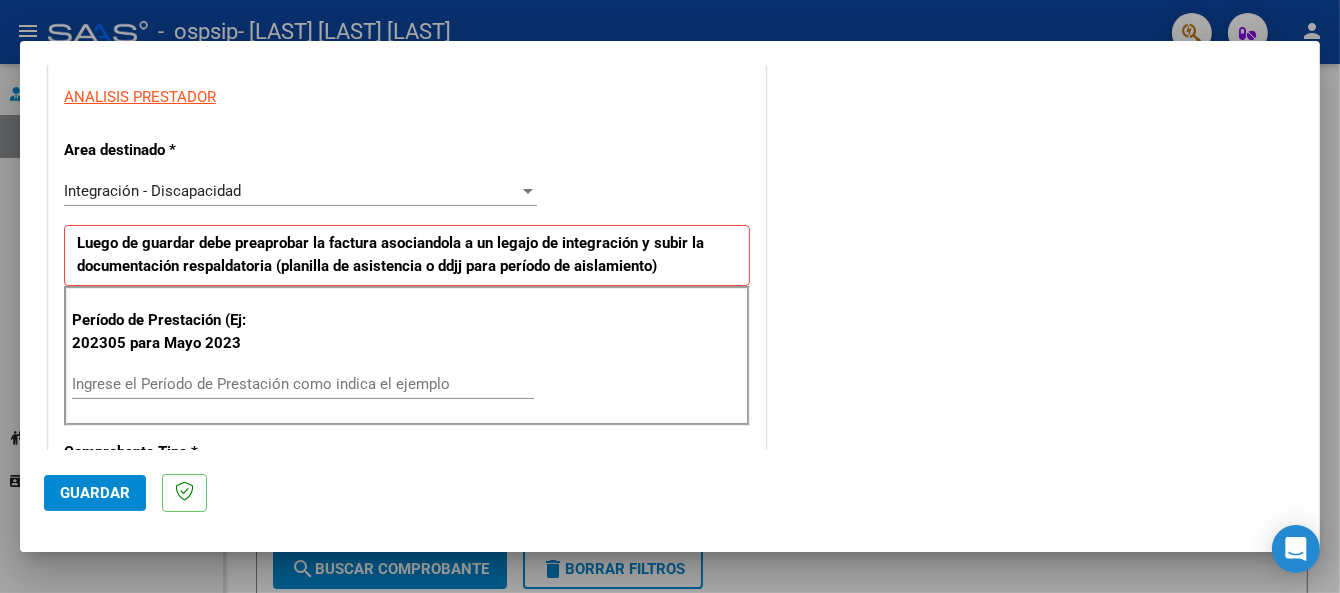 click on "Ingrese el Período de Prestación como indica el ejemplo" at bounding box center [303, 384] 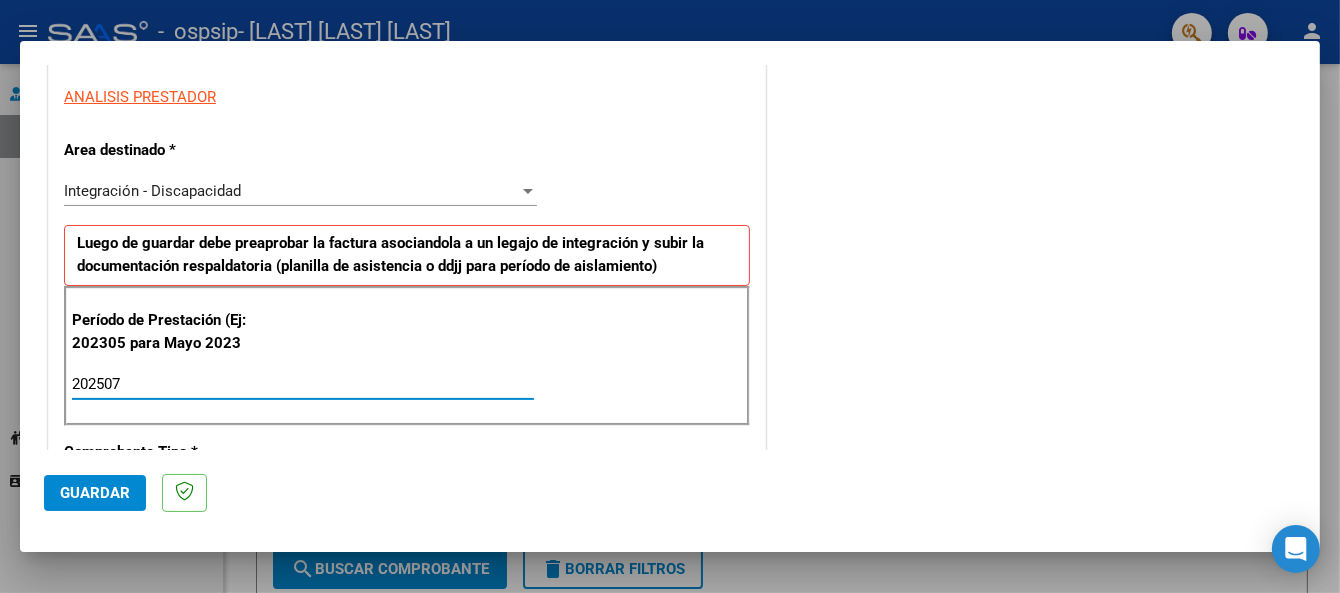 type on "202507" 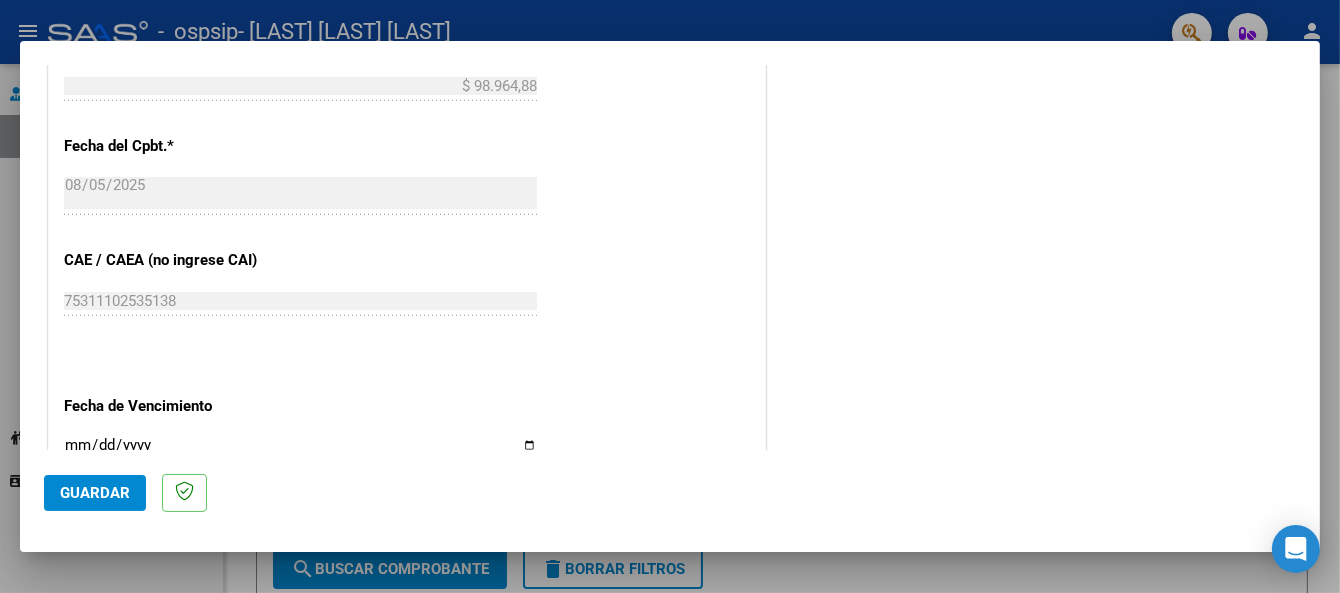 scroll, scrollTop: 1091, scrollLeft: 0, axis: vertical 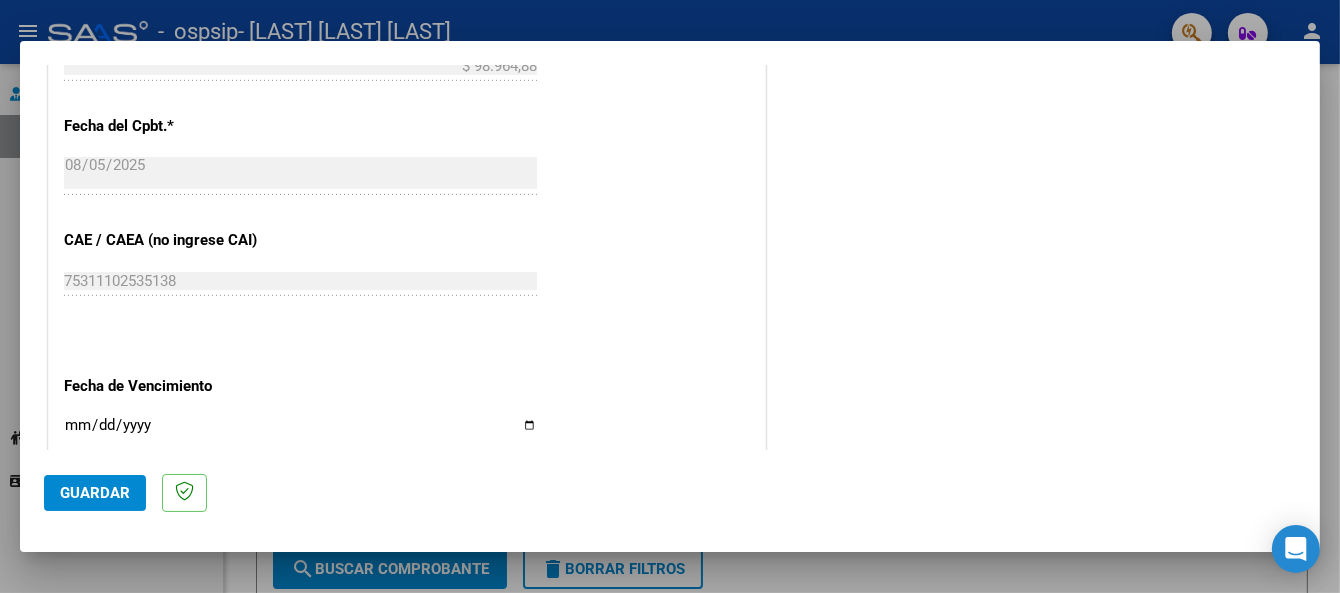 click on "Ingresar la fecha" at bounding box center [300, 433] 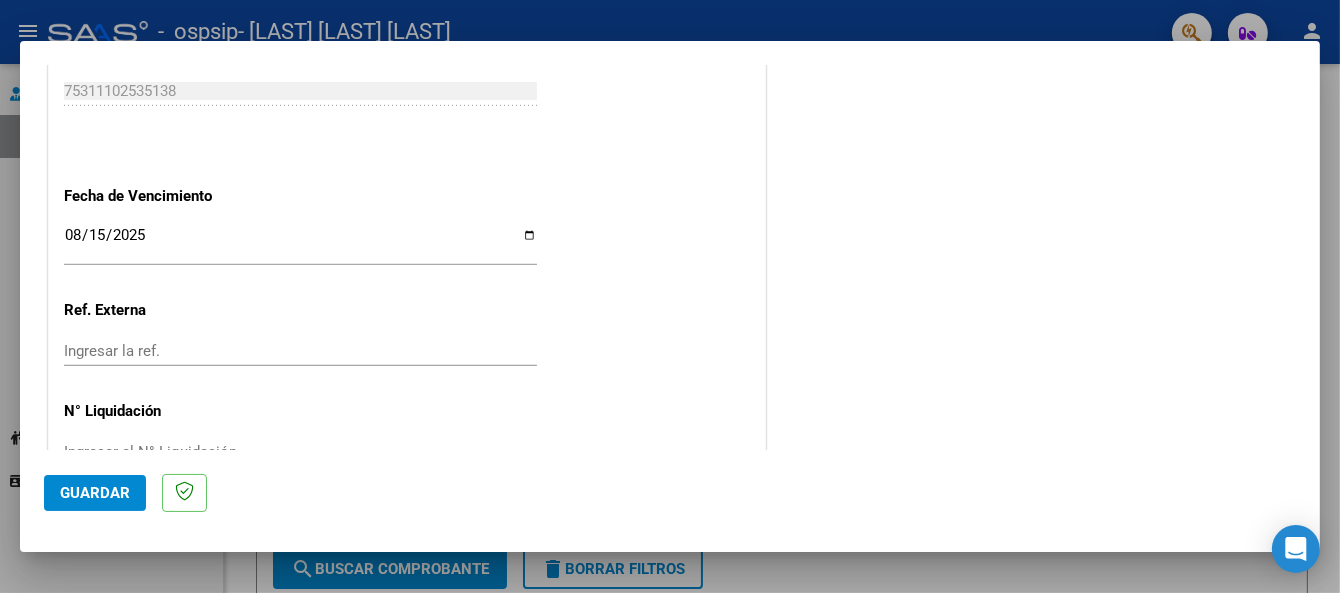 scroll, scrollTop: 1335, scrollLeft: 0, axis: vertical 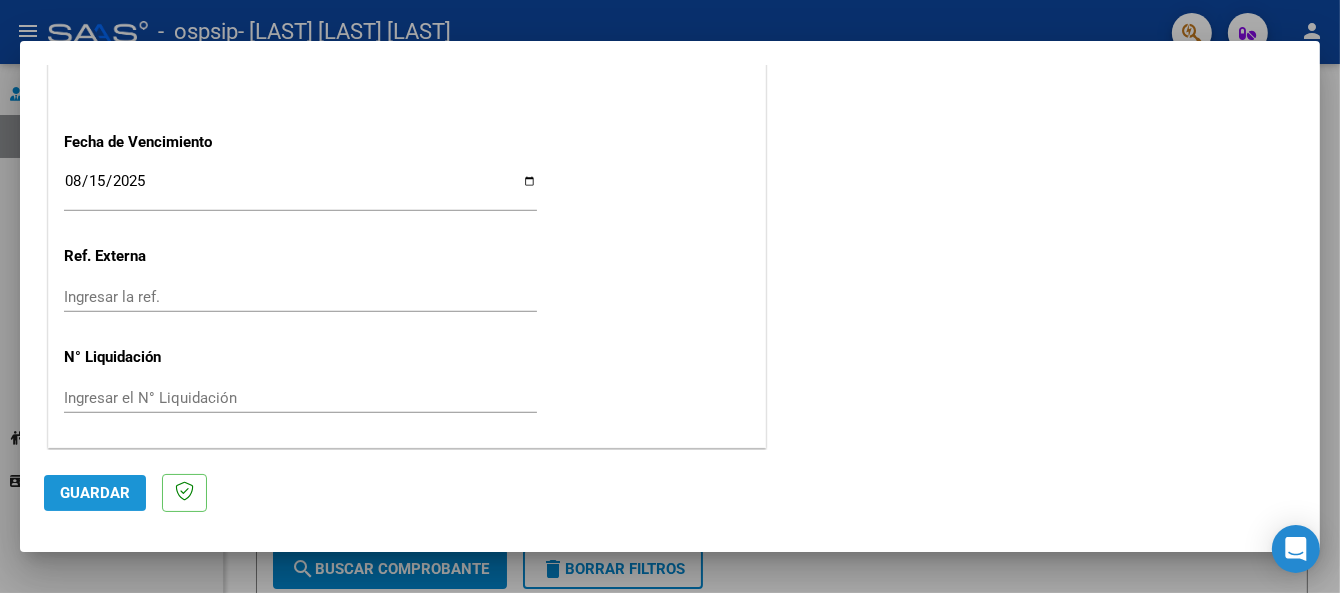 click on "Guardar" 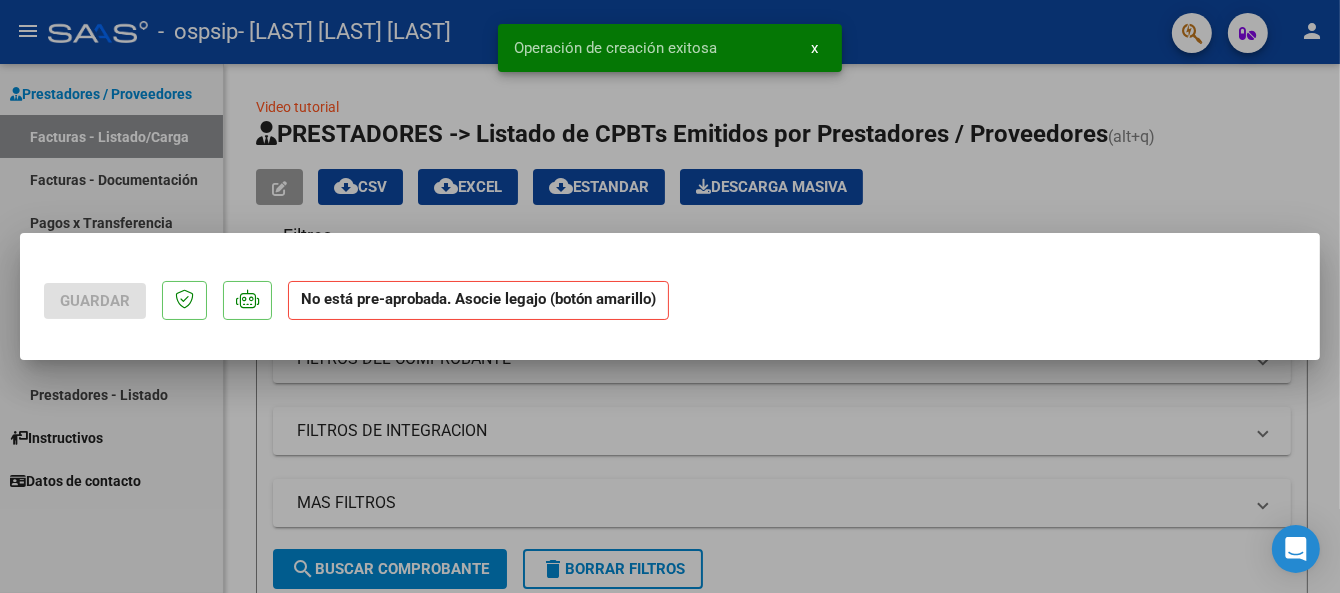 scroll, scrollTop: 0, scrollLeft: 0, axis: both 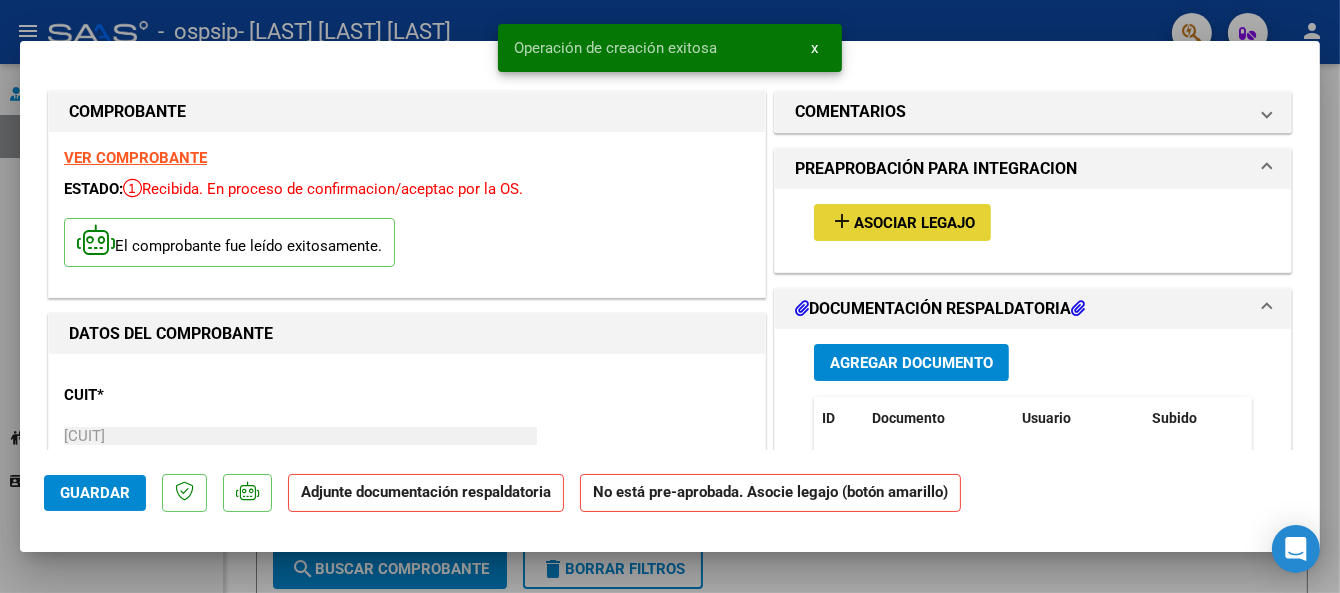 click on "Asociar Legajo" at bounding box center (914, 223) 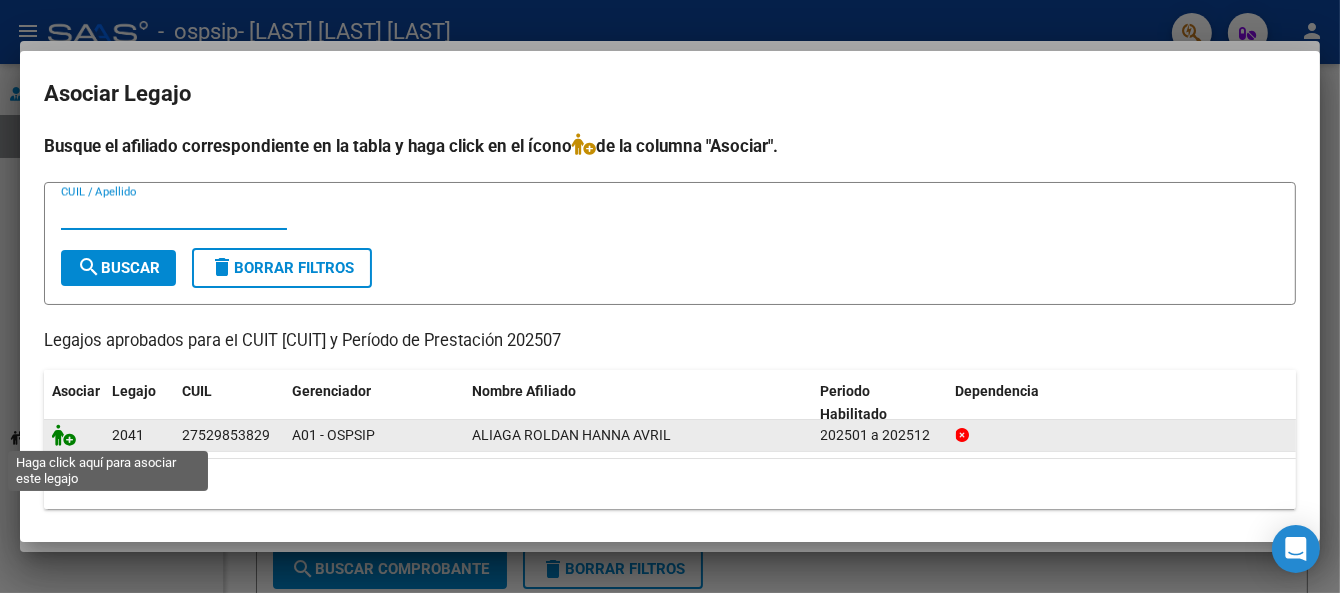 click 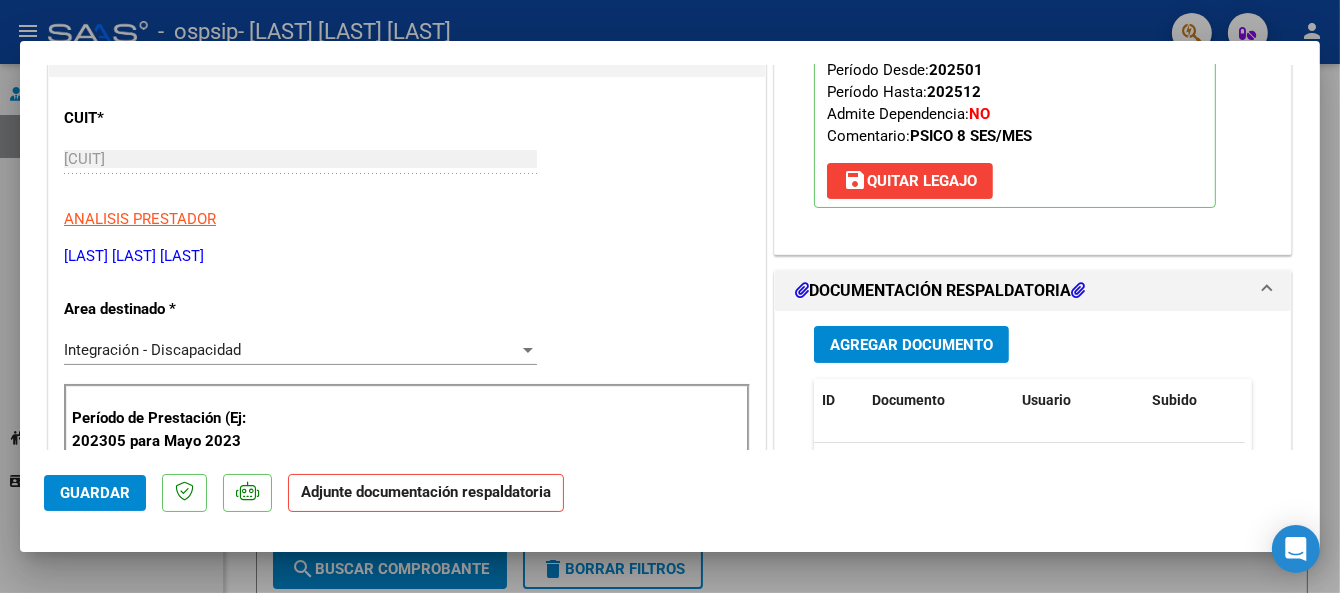 scroll, scrollTop: 343, scrollLeft: 0, axis: vertical 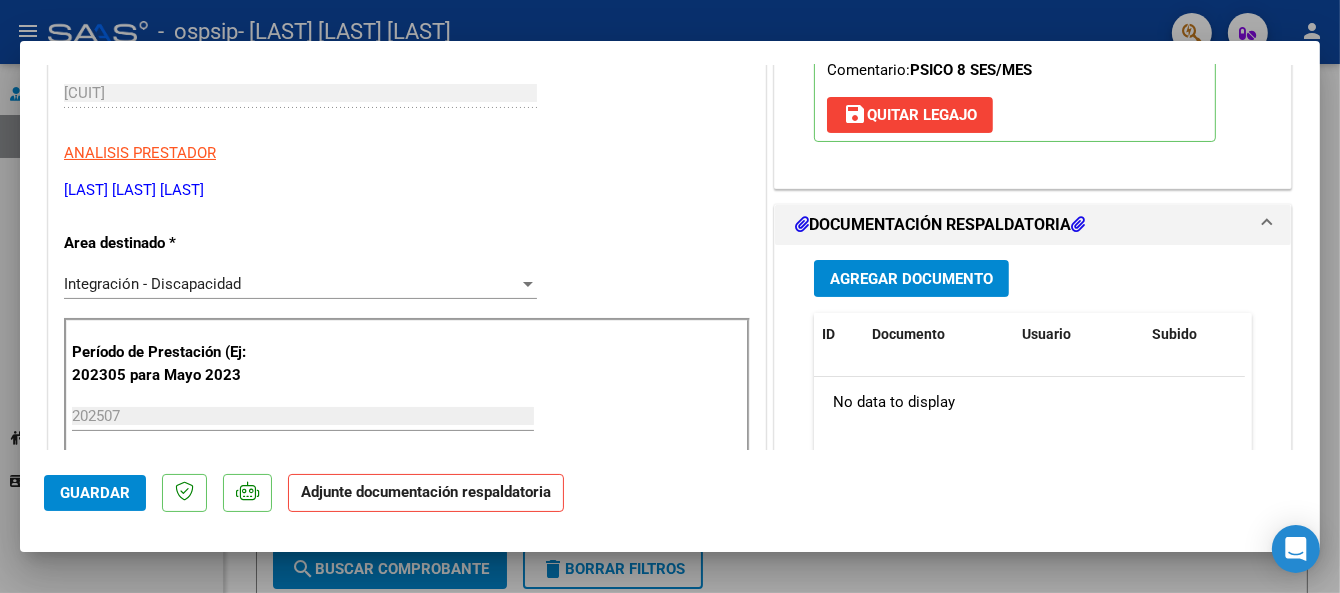 click on "Agregar Documento" at bounding box center (911, 279) 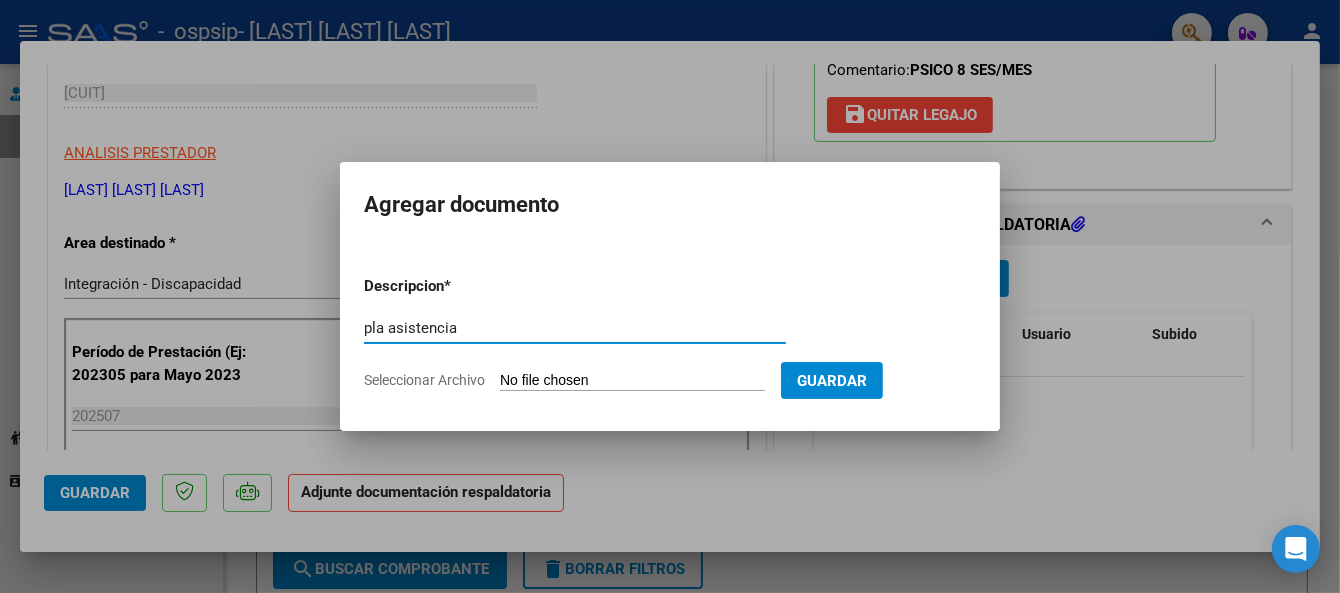type on "pla asistencia" 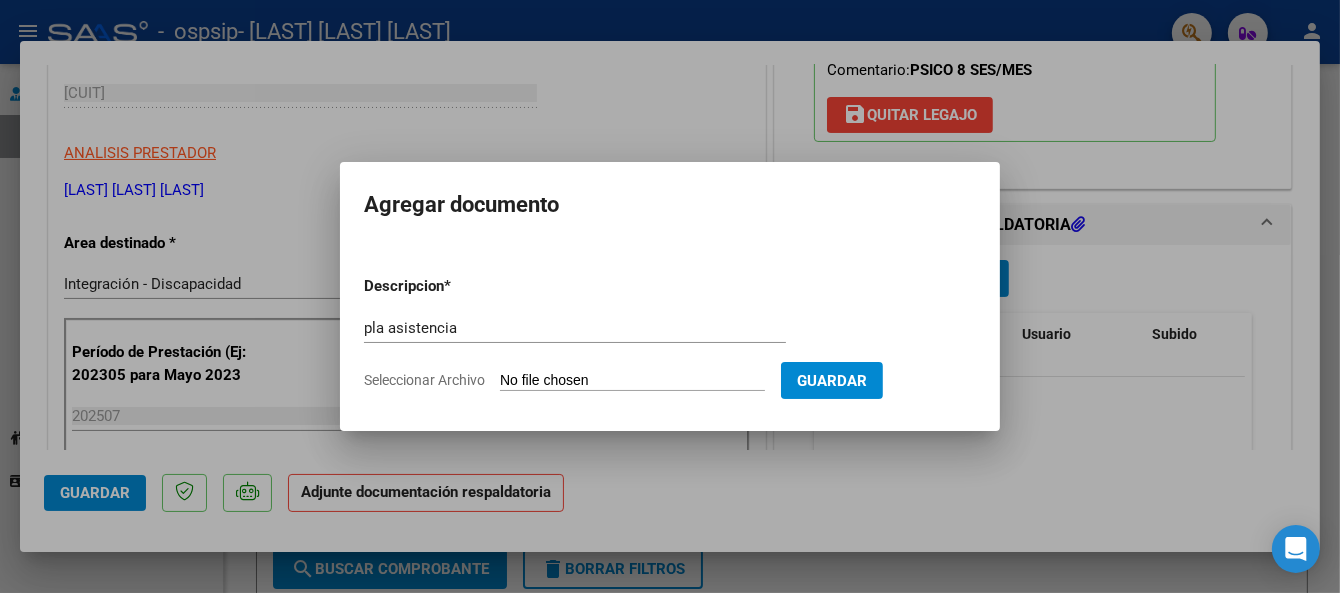 type on "C:\fakepath\Roldan Hanna Julio psicologia Planilla.pdf" 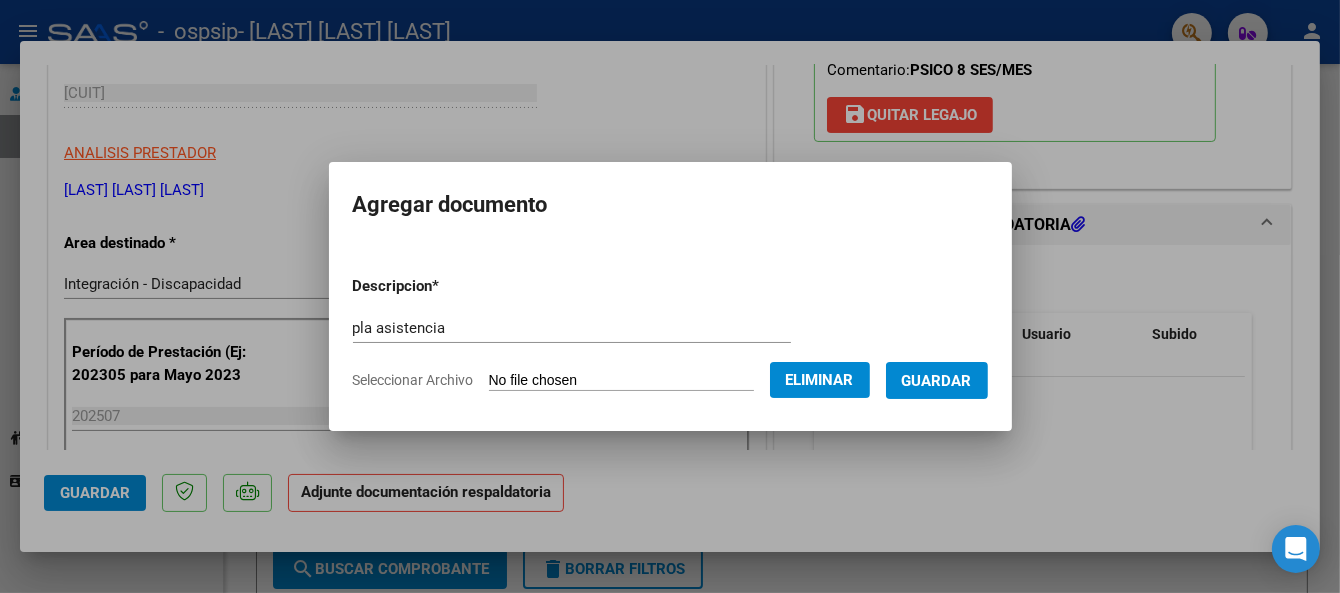 click on "Guardar" at bounding box center [937, 381] 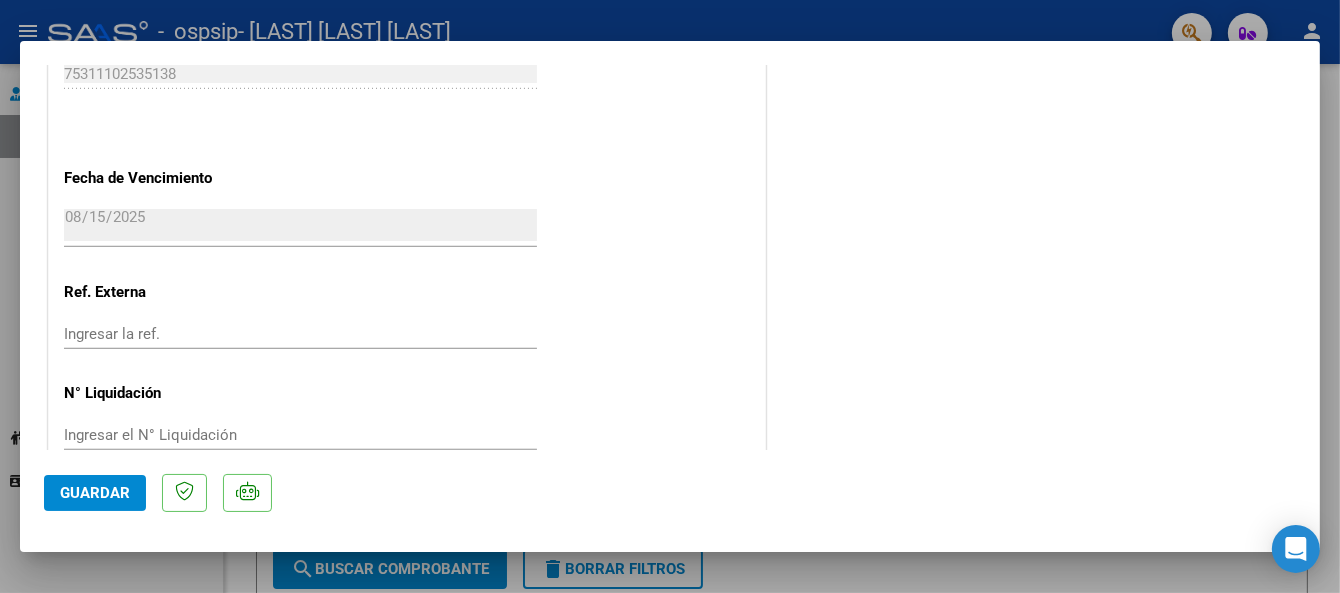 scroll, scrollTop: 1402, scrollLeft: 0, axis: vertical 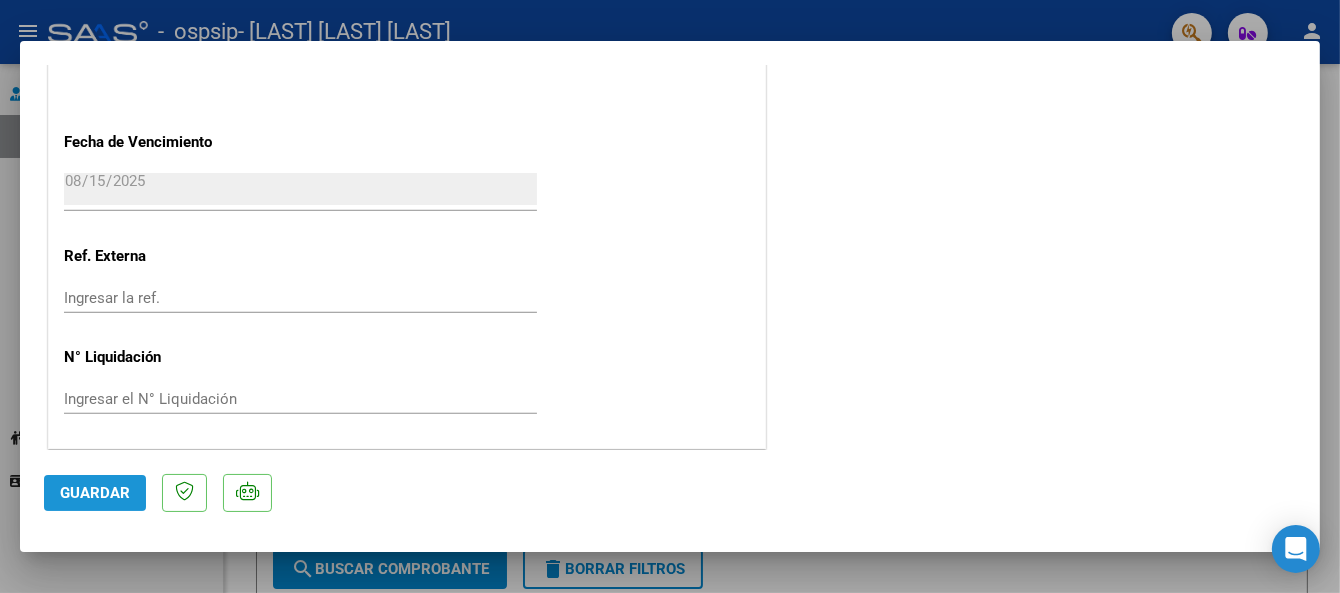 click on "Guardar" 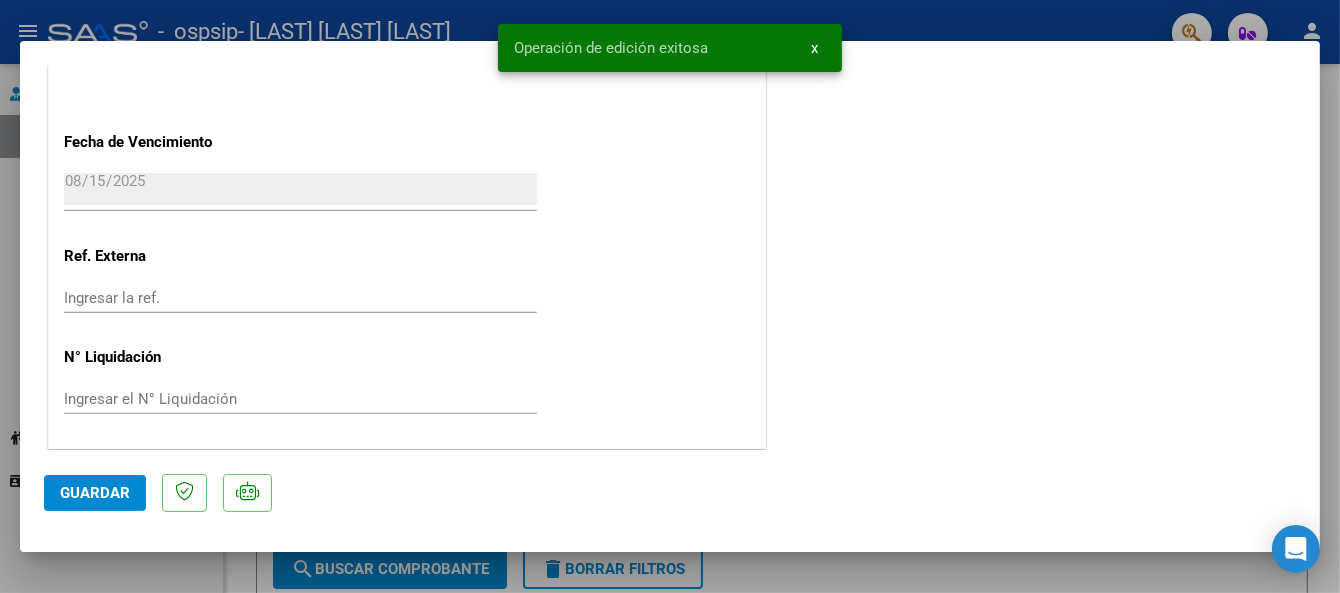 click at bounding box center [670, 296] 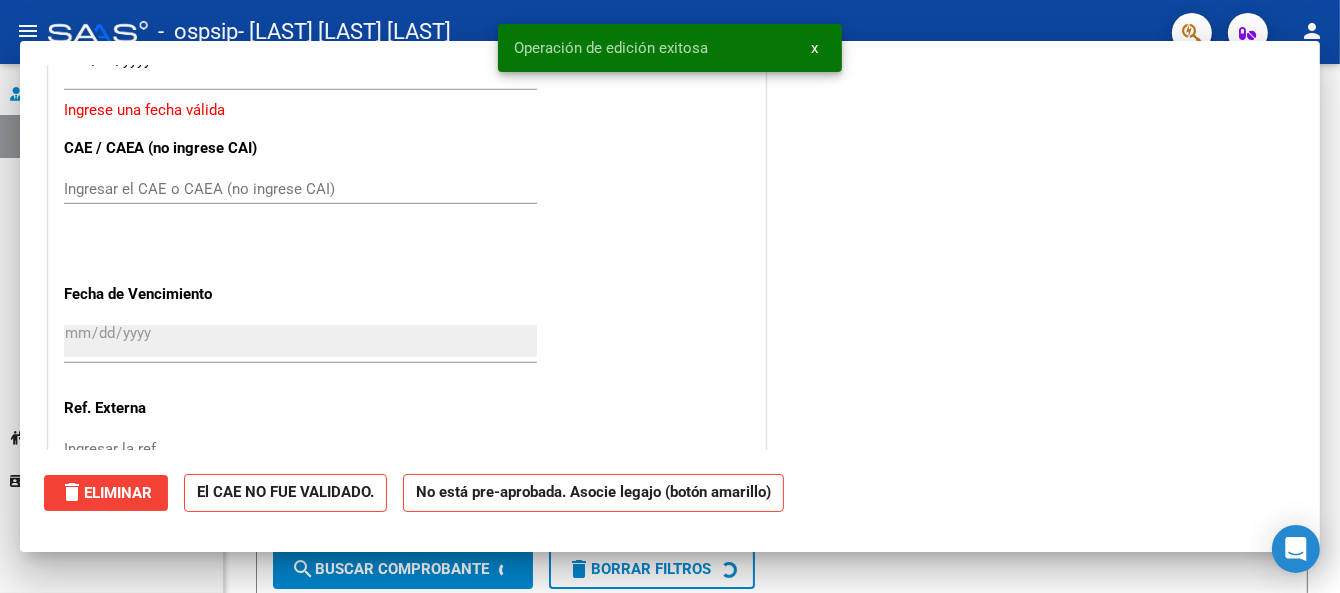 scroll, scrollTop: 0, scrollLeft: 0, axis: both 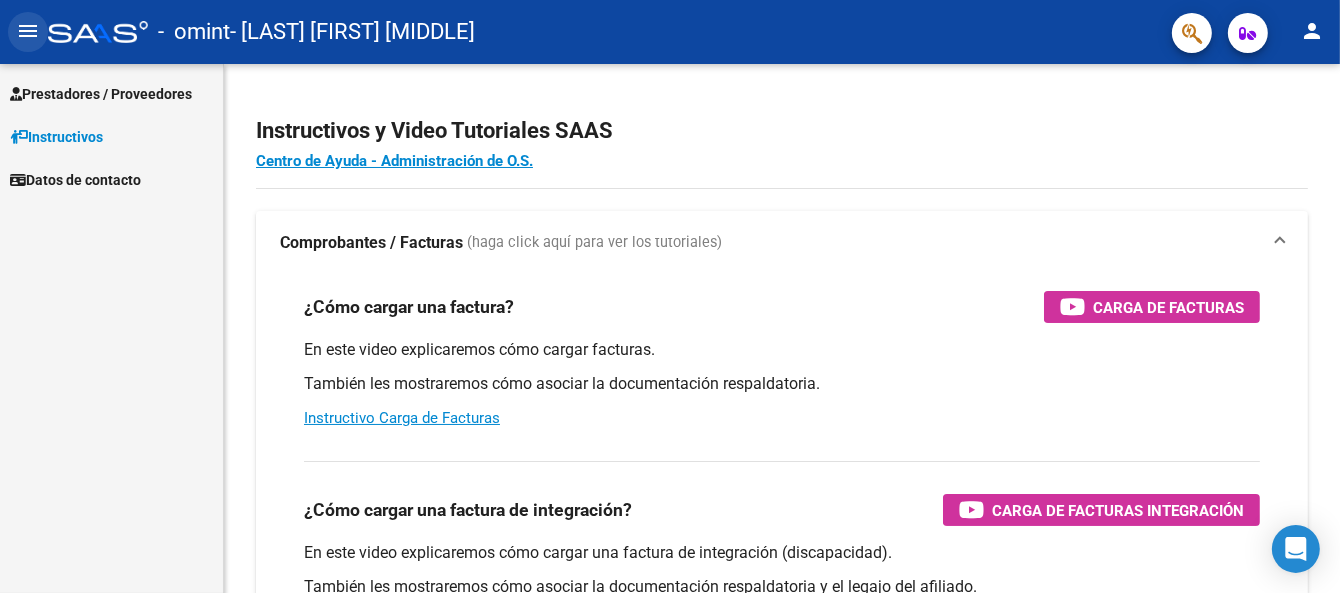 click on "menu" 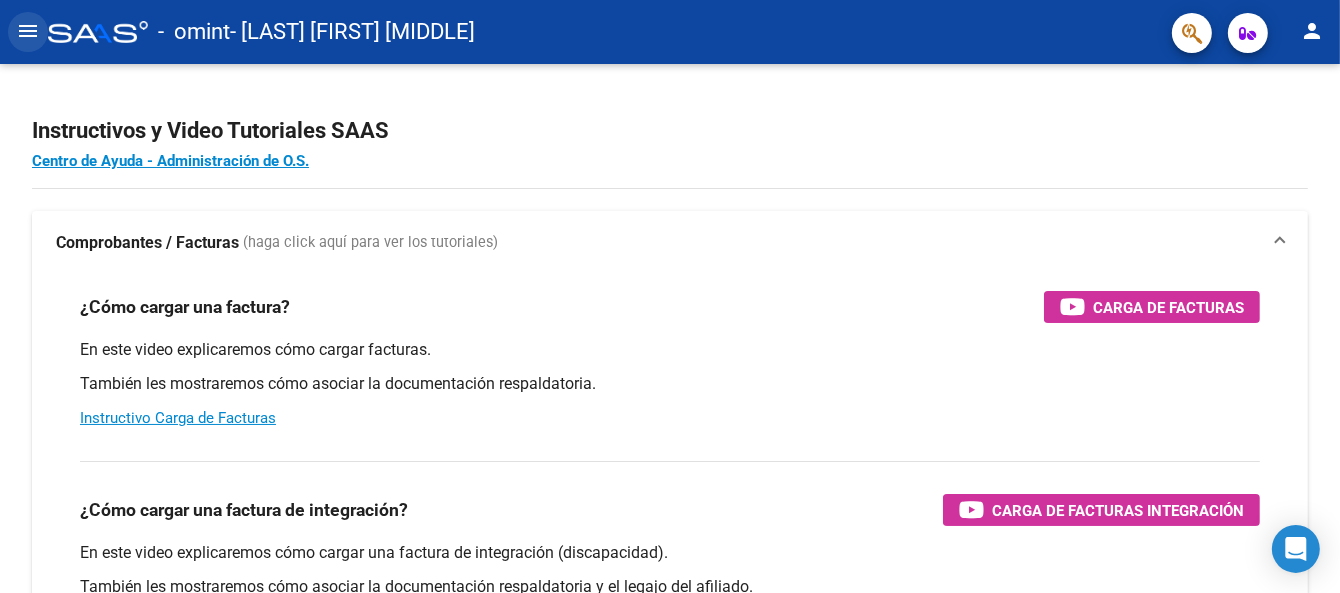 click on "menu" 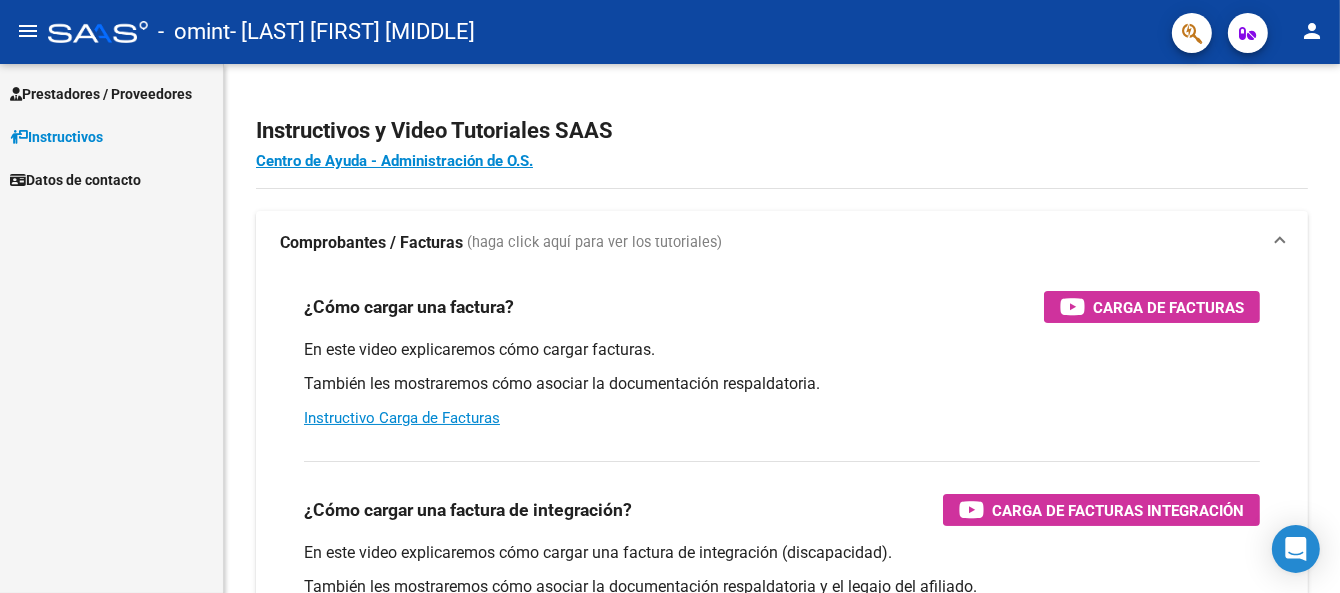 click on "Prestadores / Proveedores" at bounding box center (101, 94) 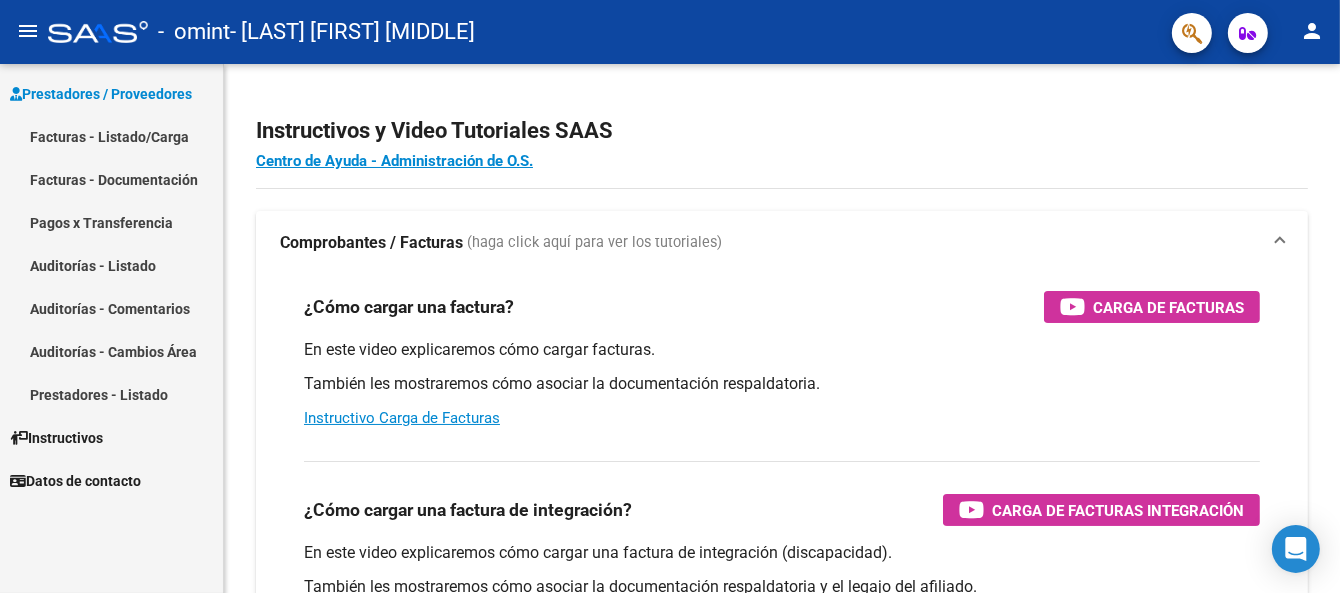 click on "Facturas - Listado/Carga" at bounding box center (111, 136) 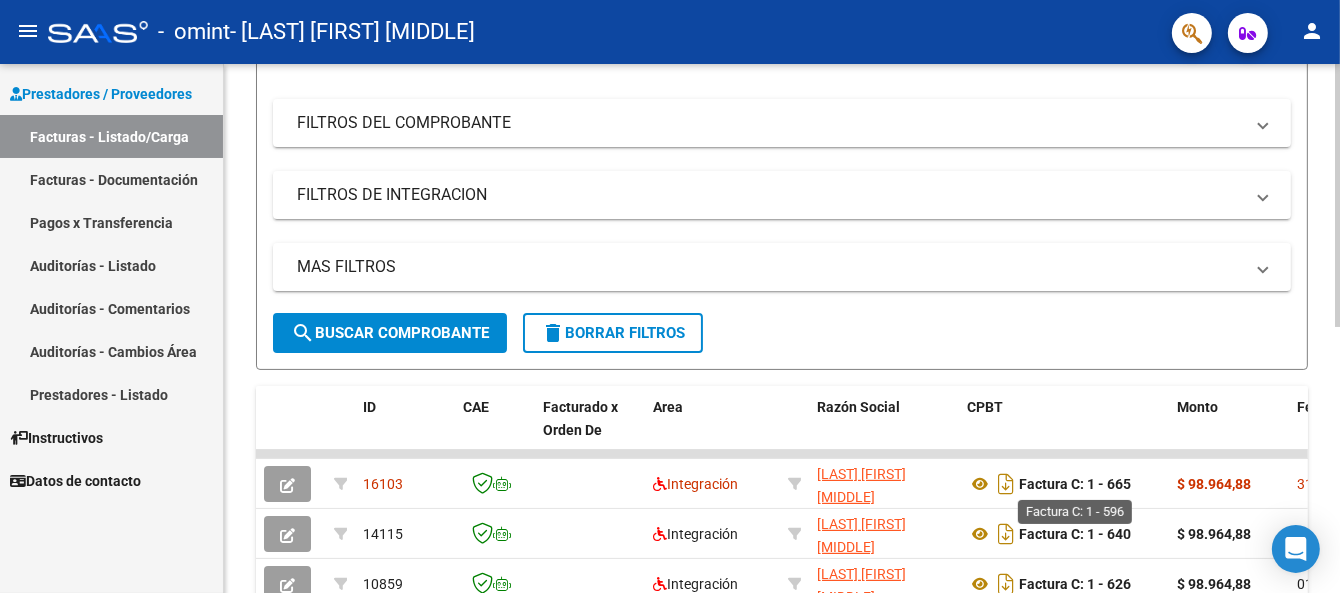 scroll, scrollTop: 536, scrollLeft: 0, axis: vertical 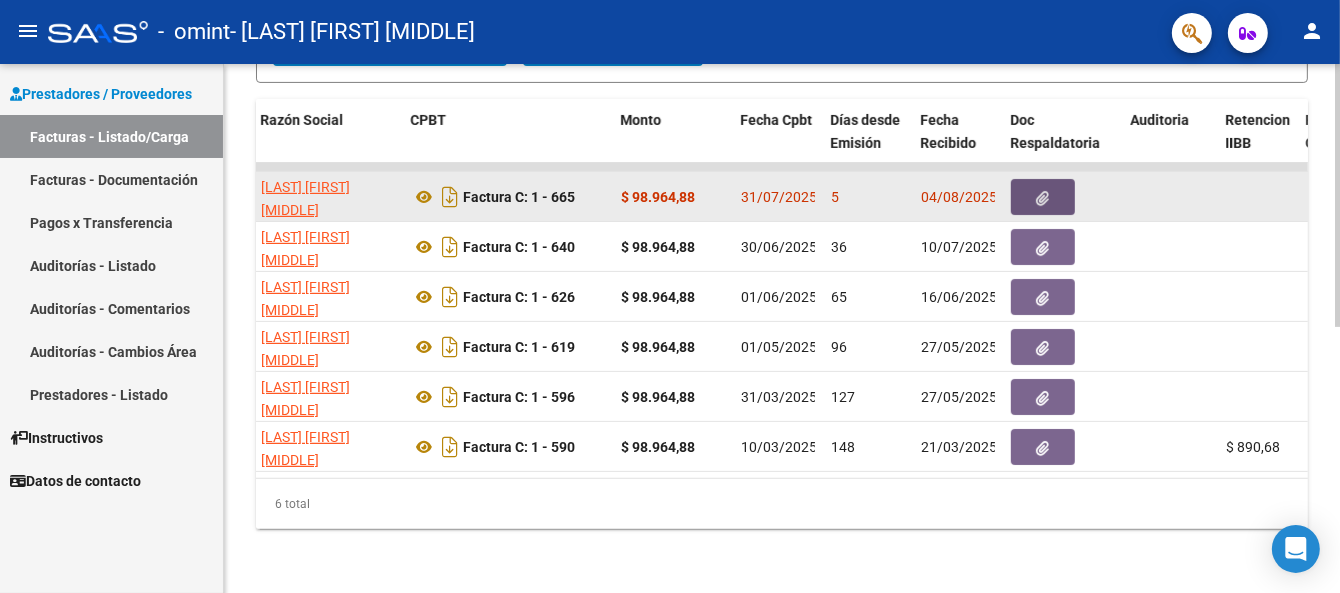 click 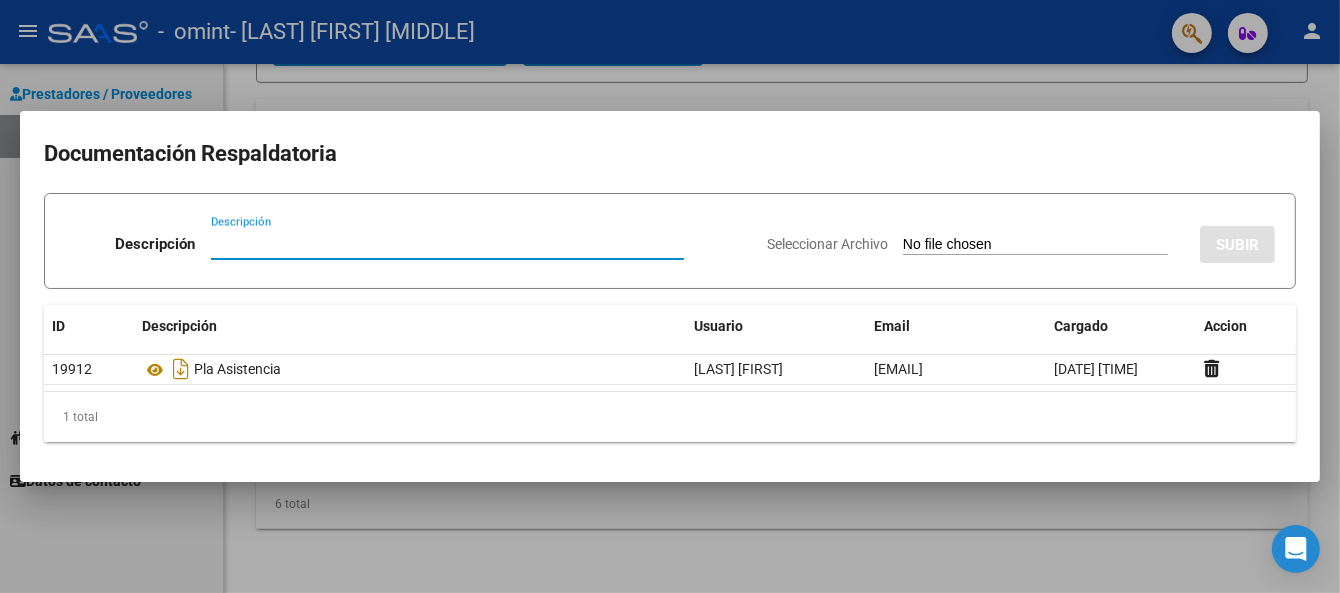 click at bounding box center (670, 296) 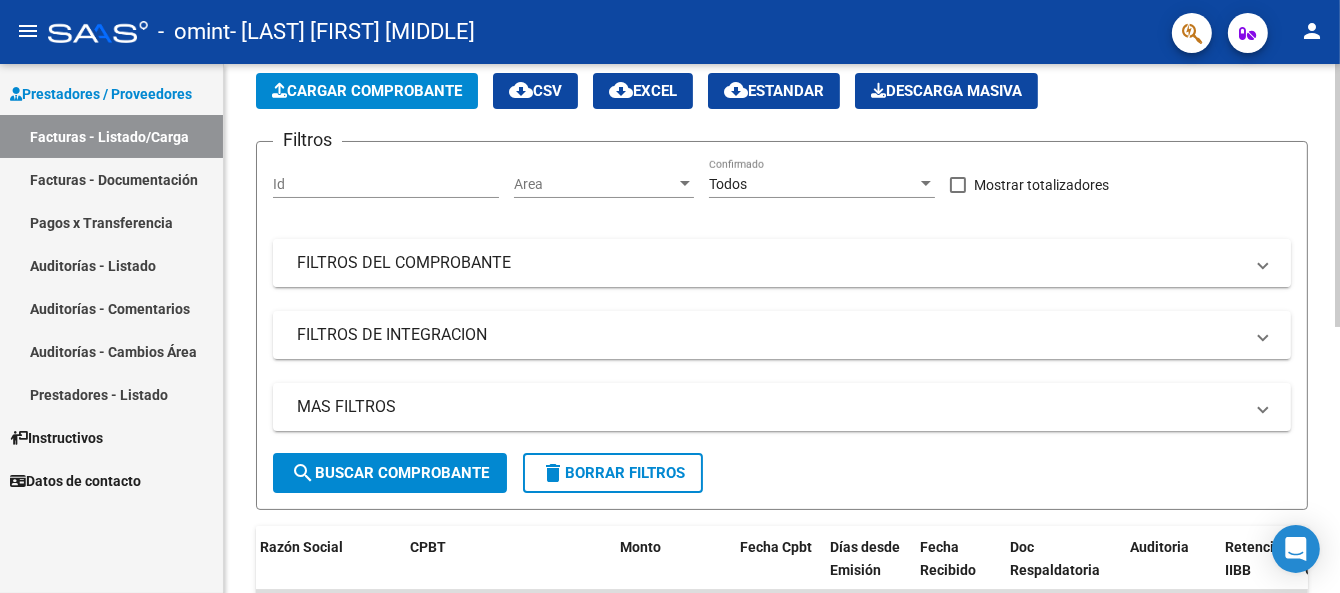 scroll, scrollTop: 36, scrollLeft: 0, axis: vertical 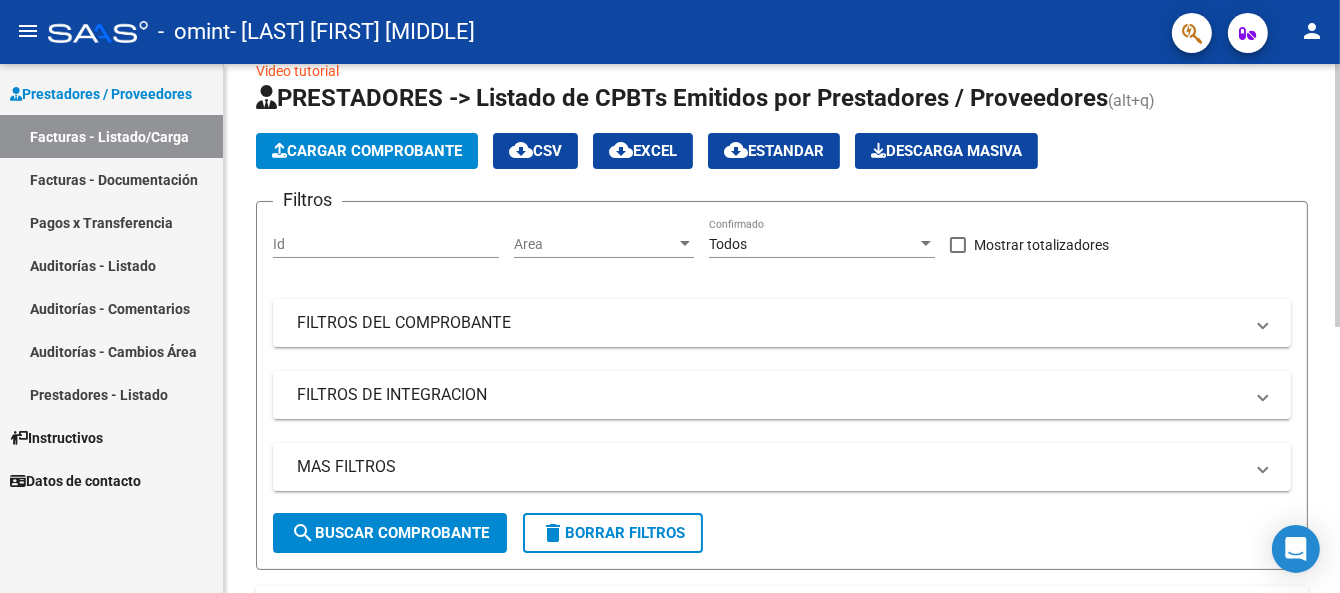click on "Cargar Comprobante" 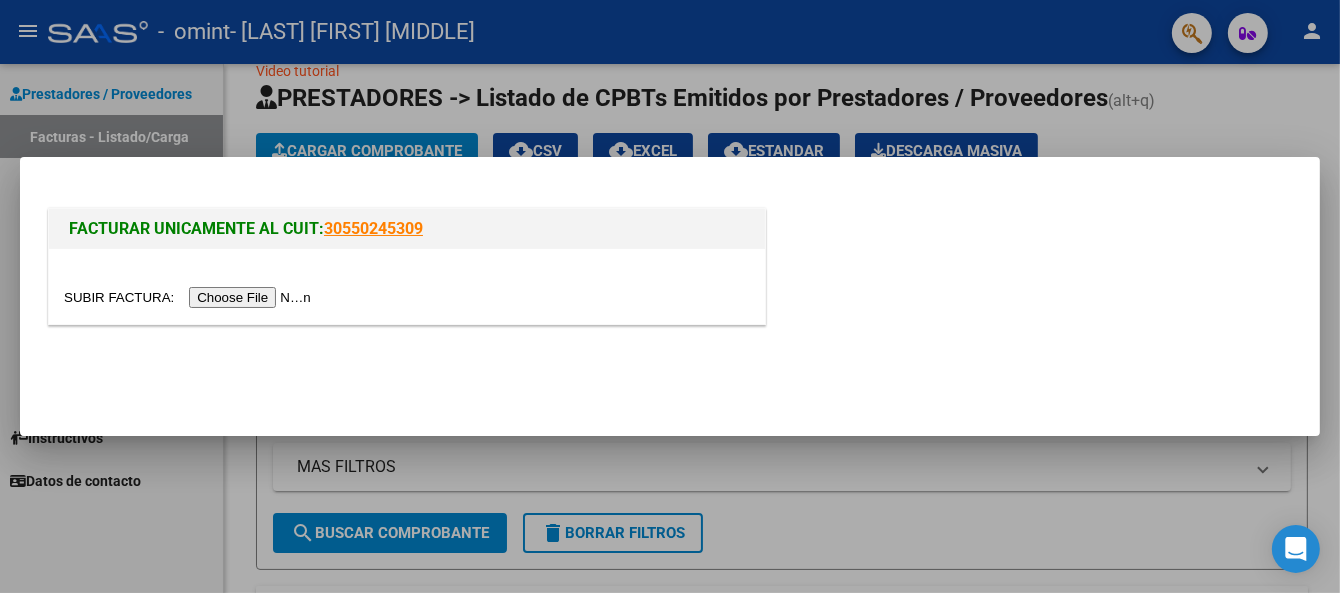 click at bounding box center (670, 296) 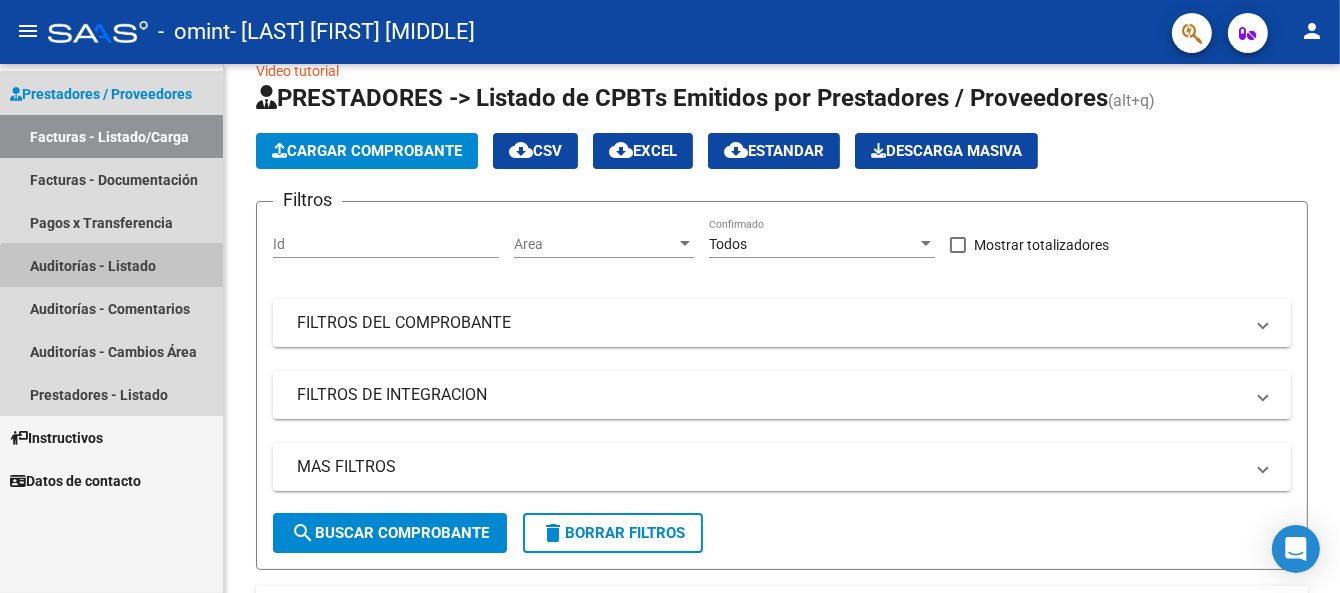 click on "Auditorías - Listado" at bounding box center (111, 265) 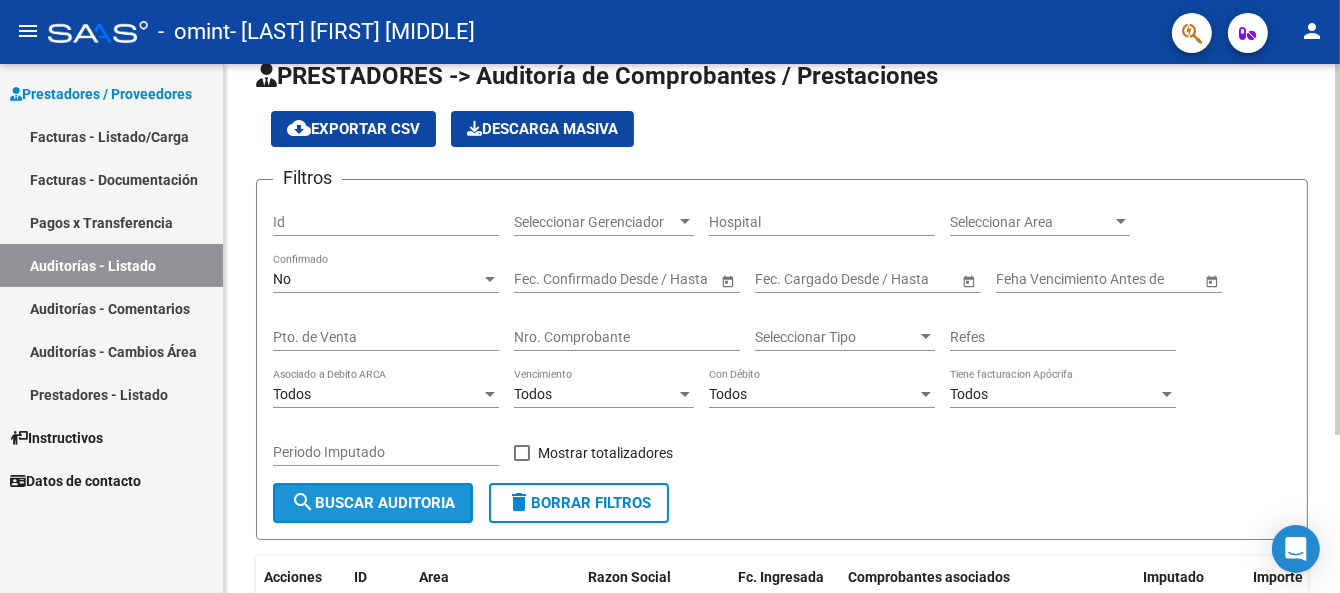 click on "search  Buscar Auditoria" 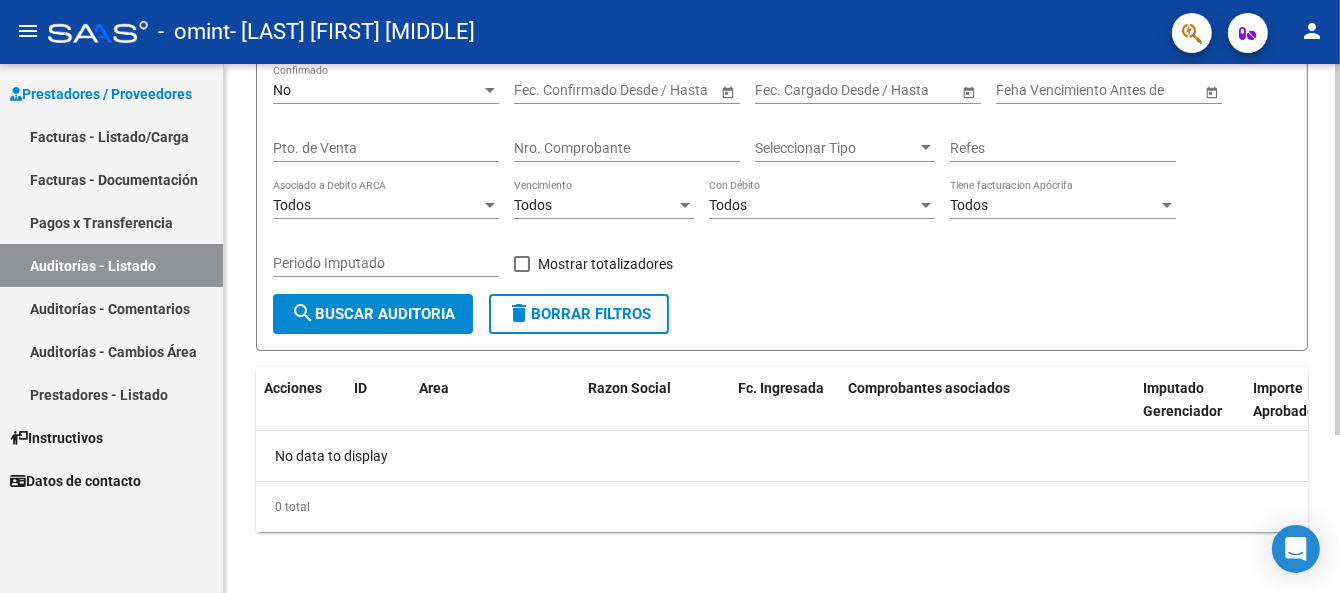 scroll, scrollTop: 0, scrollLeft: 0, axis: both 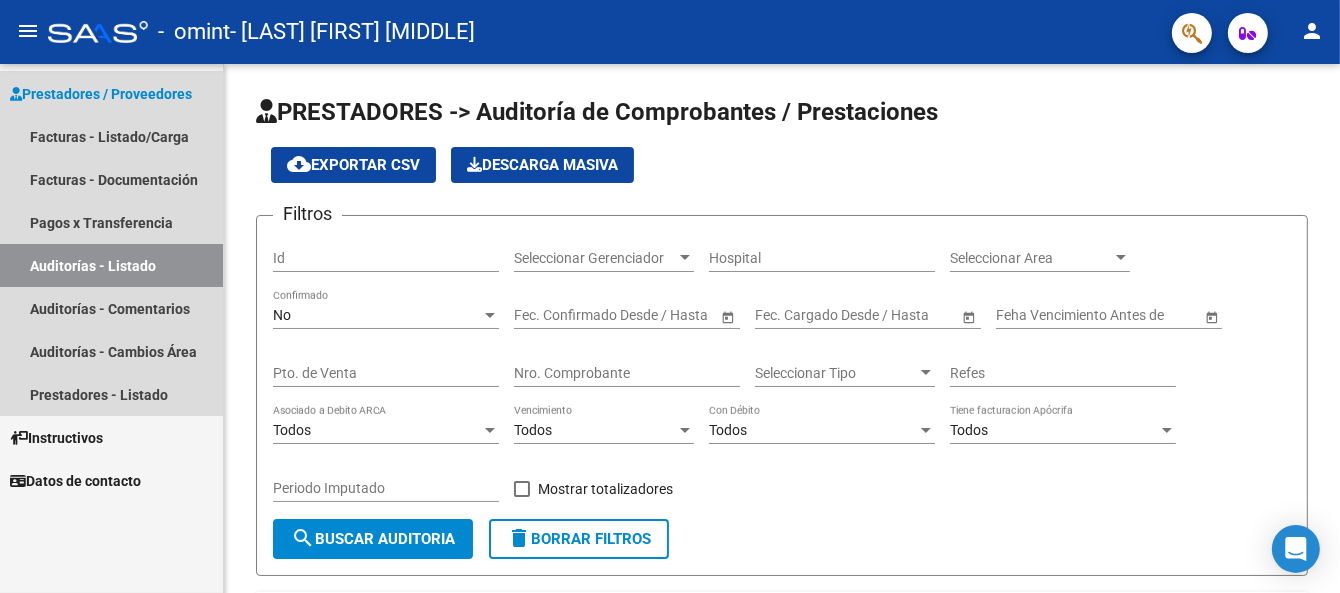click on "Prestadores / Proveedores" at bounding box center (101, 94) 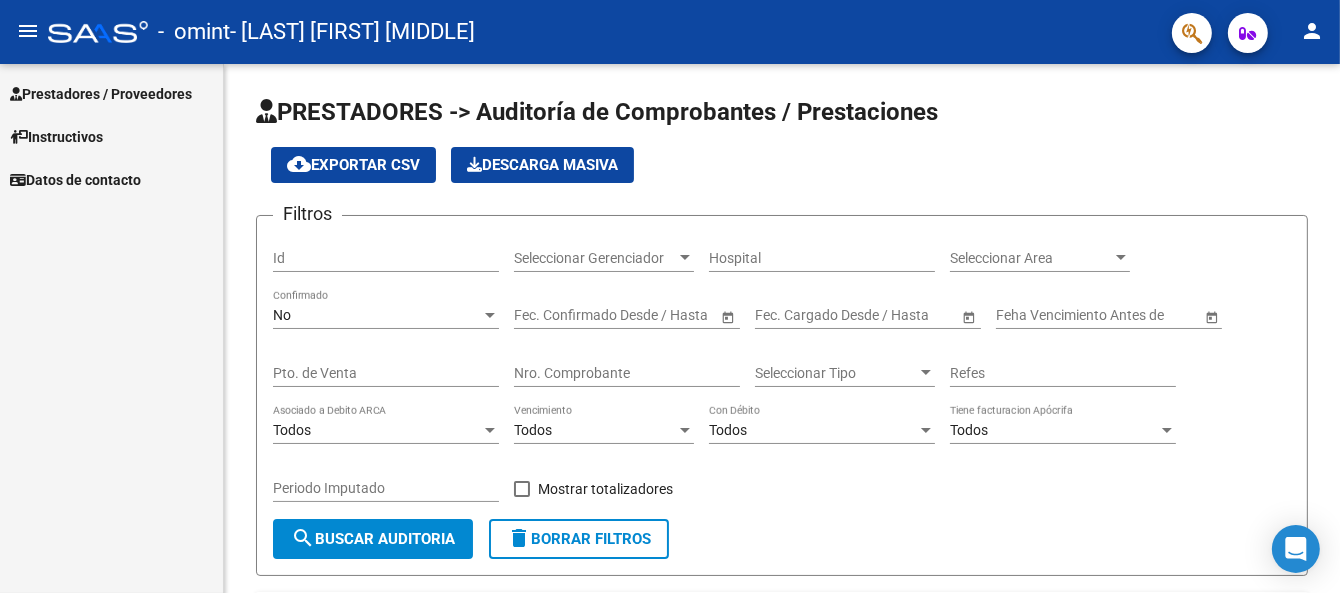 click on "Prestadores / Proveedores" at bounding box center (101, 94) 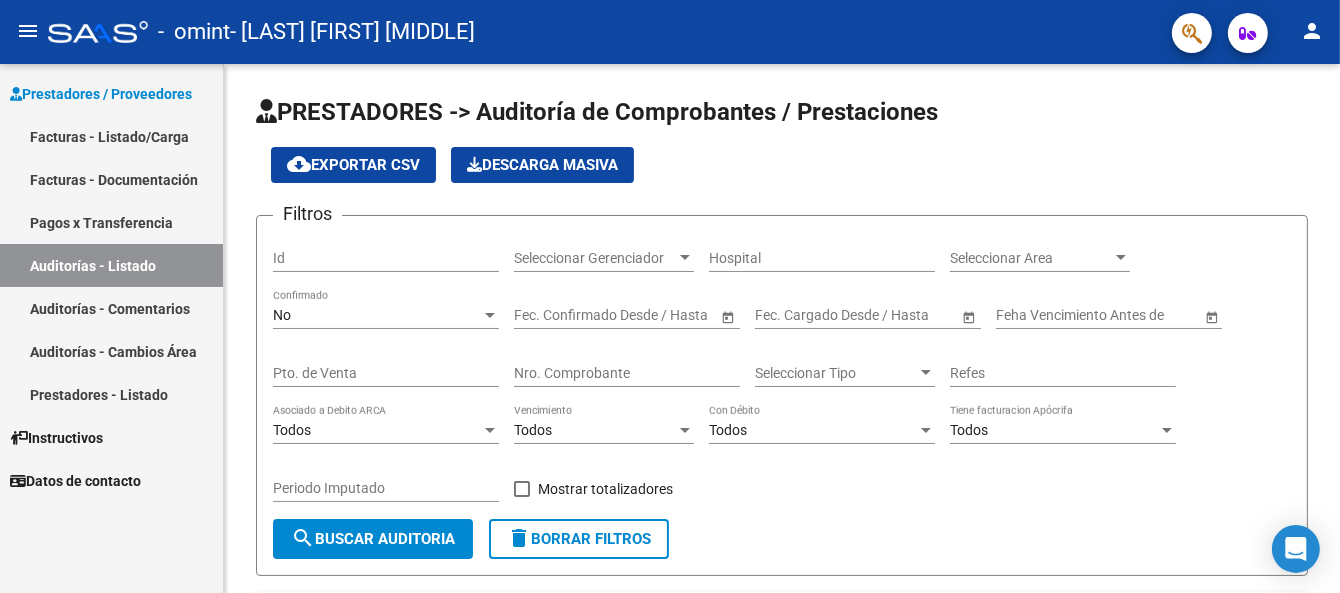 click on "Facturas - Listado/Carga" at bounding box center [111, 136] 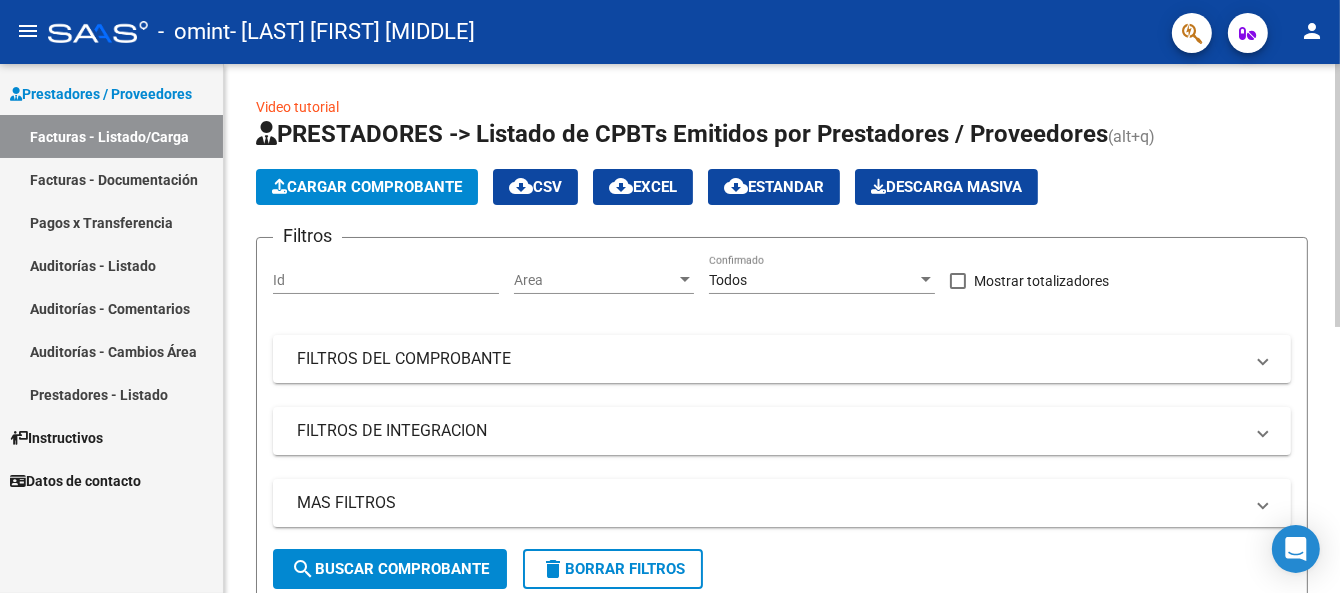 click on "Cargar Comprobante" 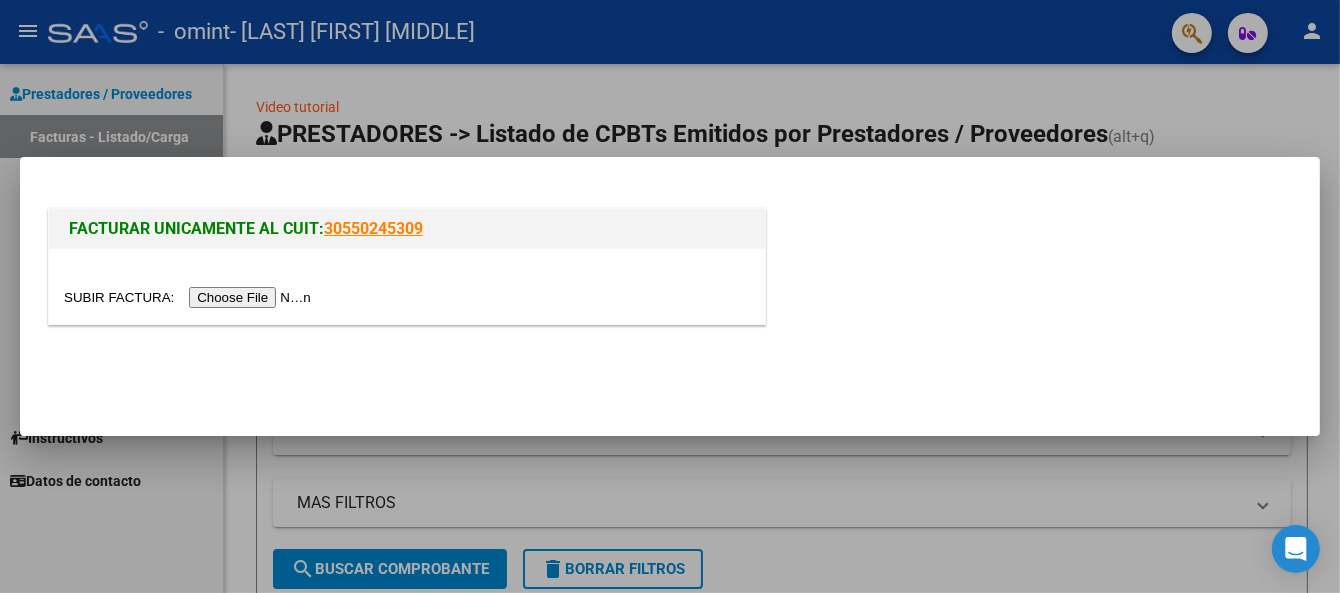 click at bounding box center [190, 297] 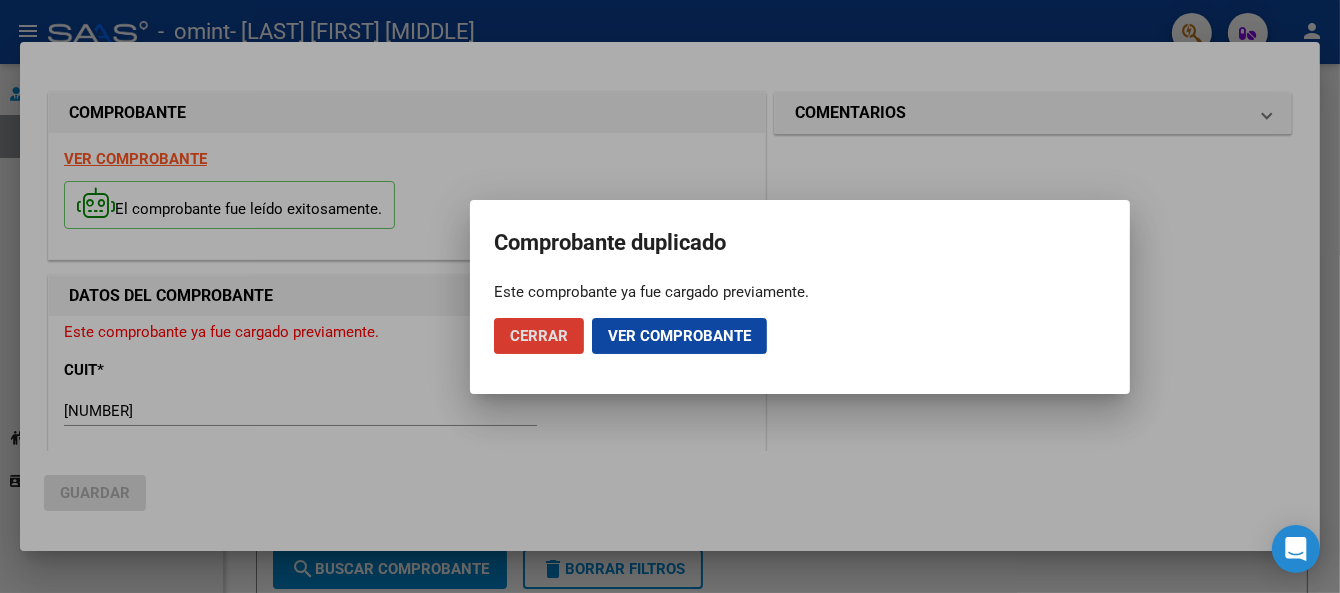 click on "Ver comprobante" 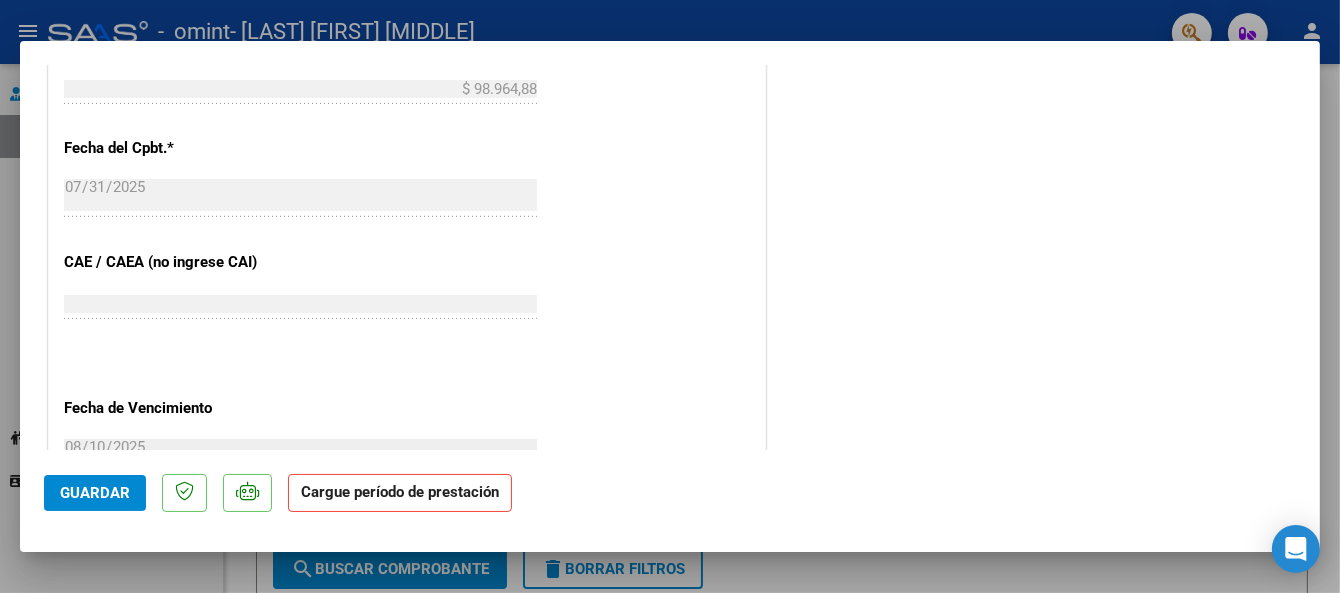 scroll, scrollTop: 1367, scrollLeft: 0, axis: vertical 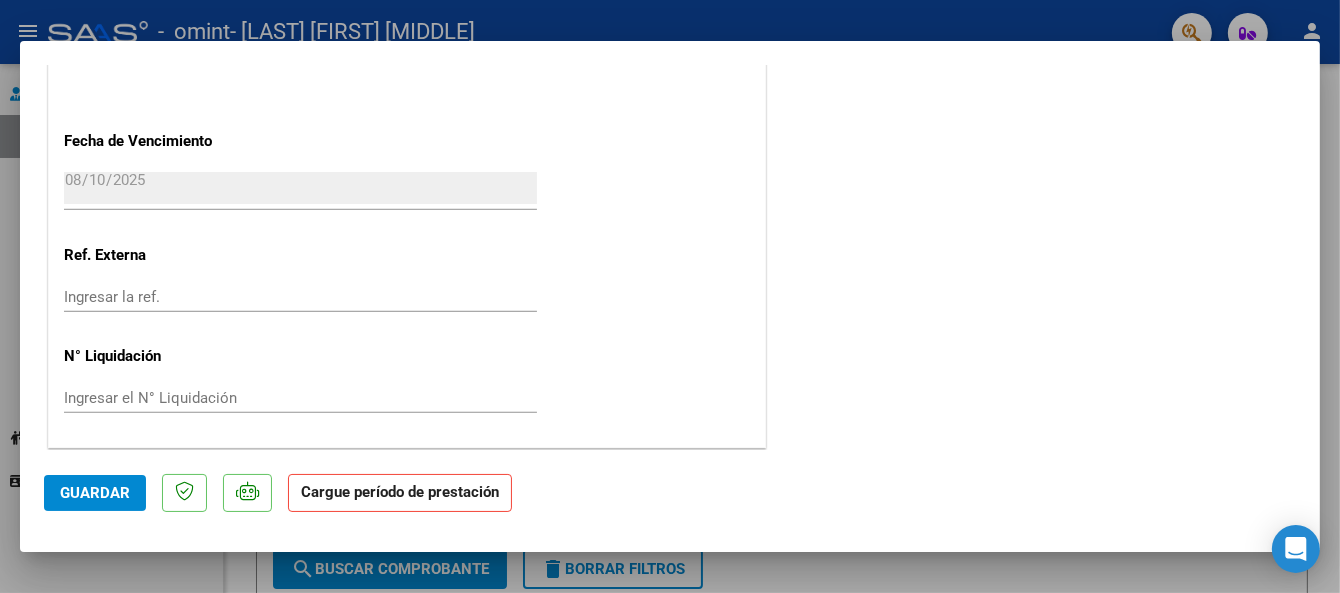 click on "Guardar" 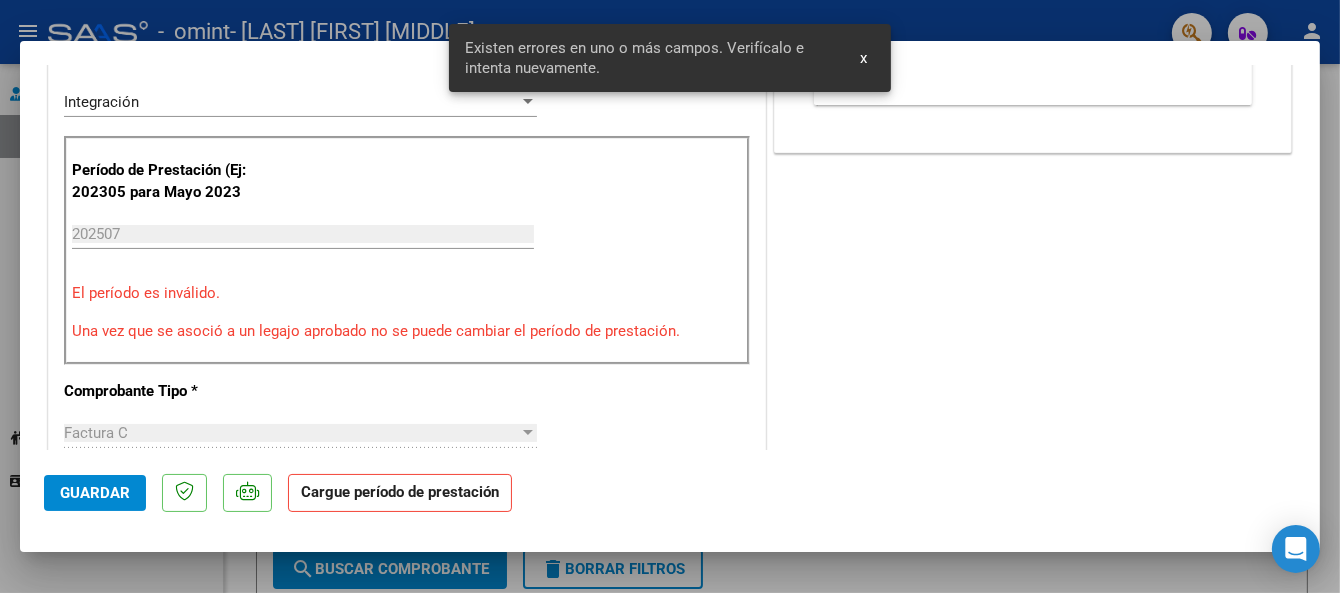 scroll, scrollTop: 406, scrollLeft: 0, axis: vertical 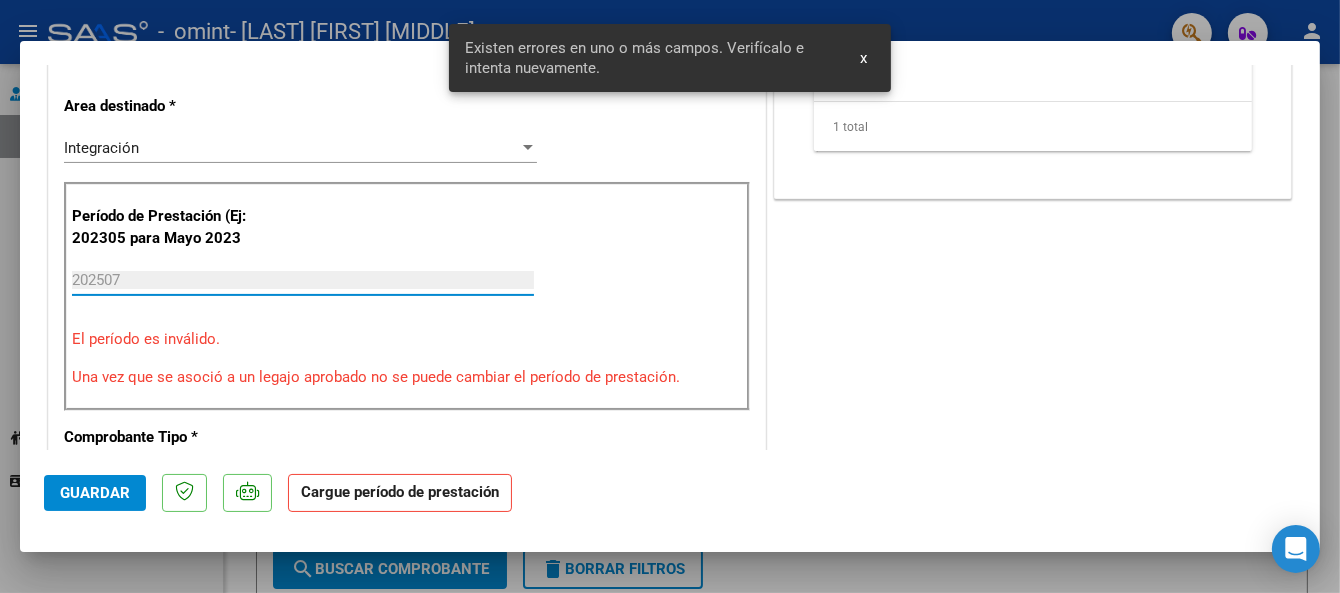 click on "202507" at bounding box center [303, 280] 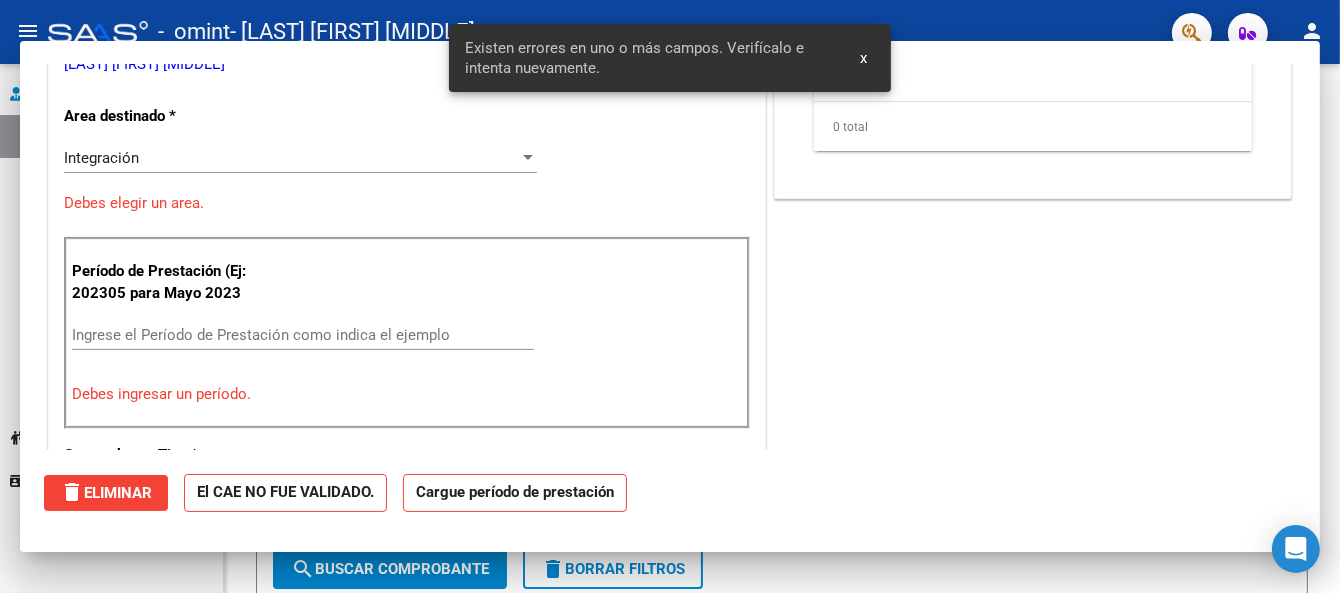 scroll, scrollTop: 0, scrollLeft: 0, axis: both 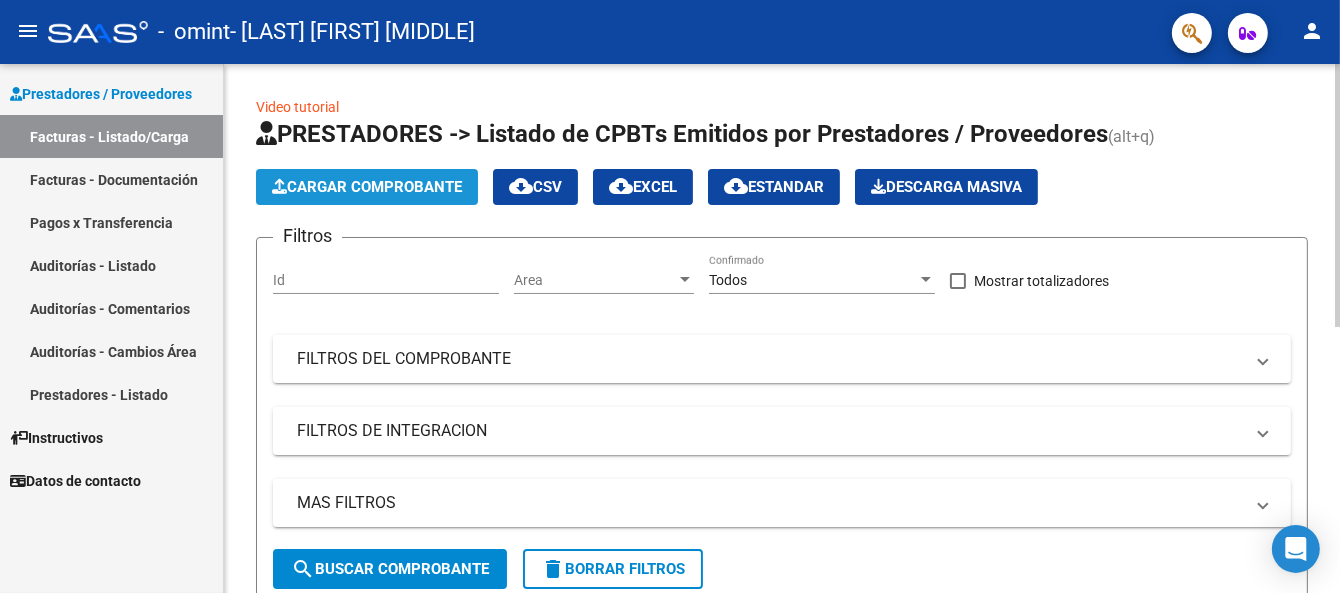click on "Cargar Comprobante" 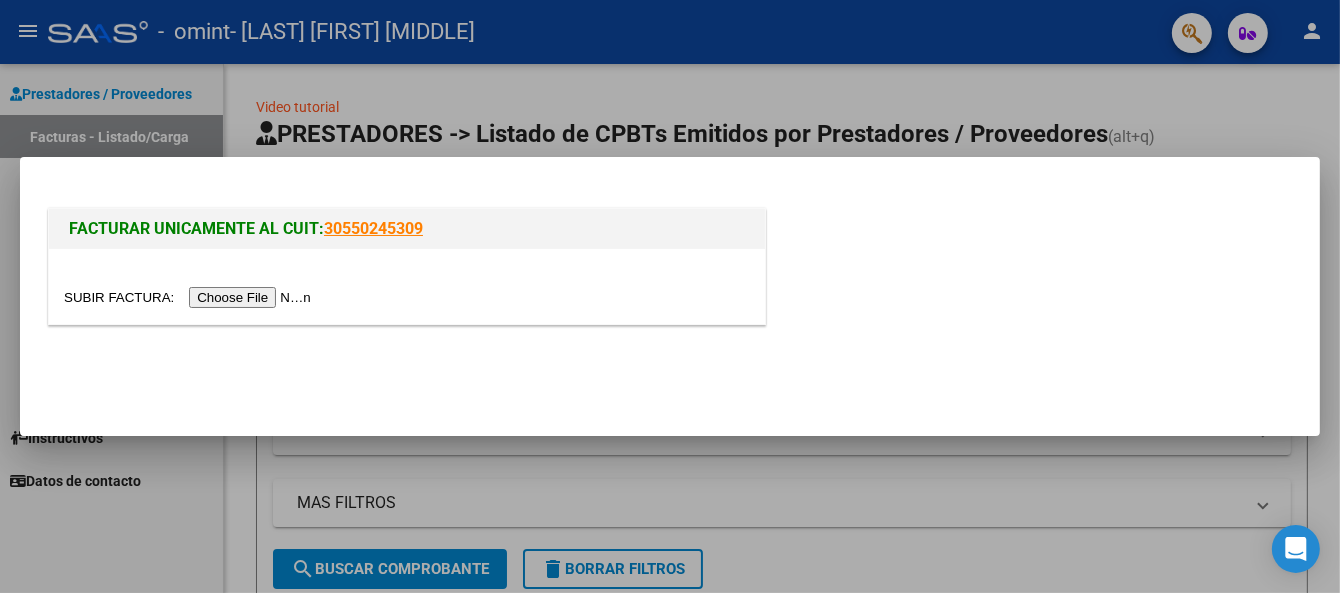 click at bounding box center (190, 297) 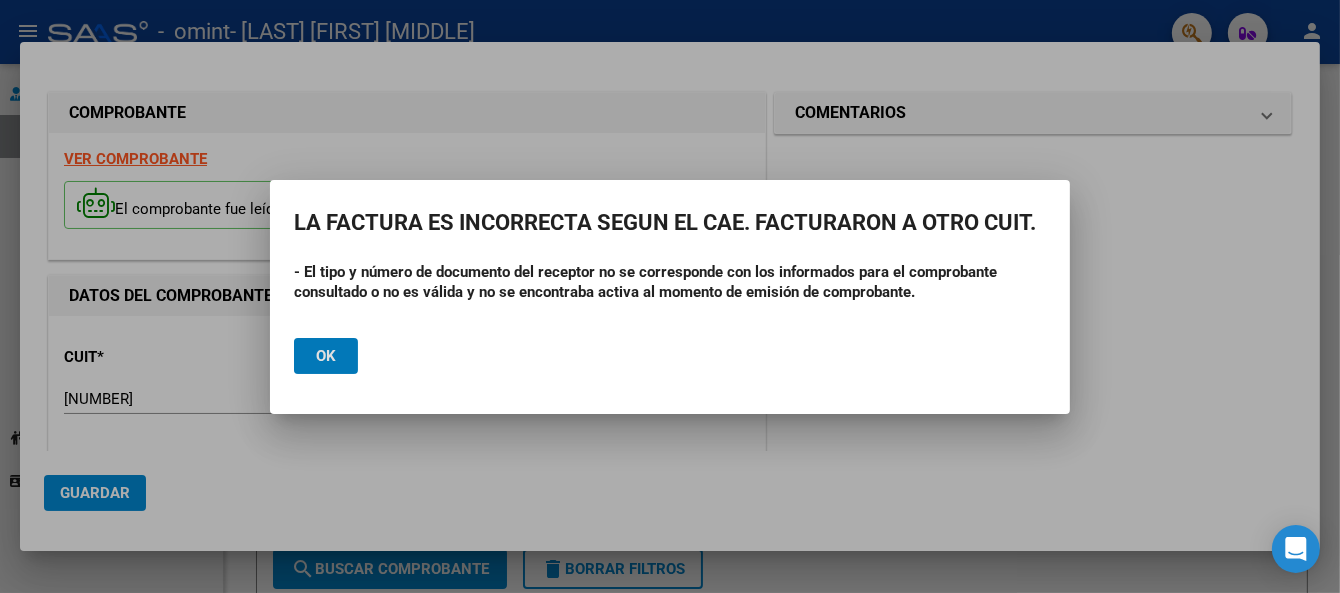 click on "Ok" 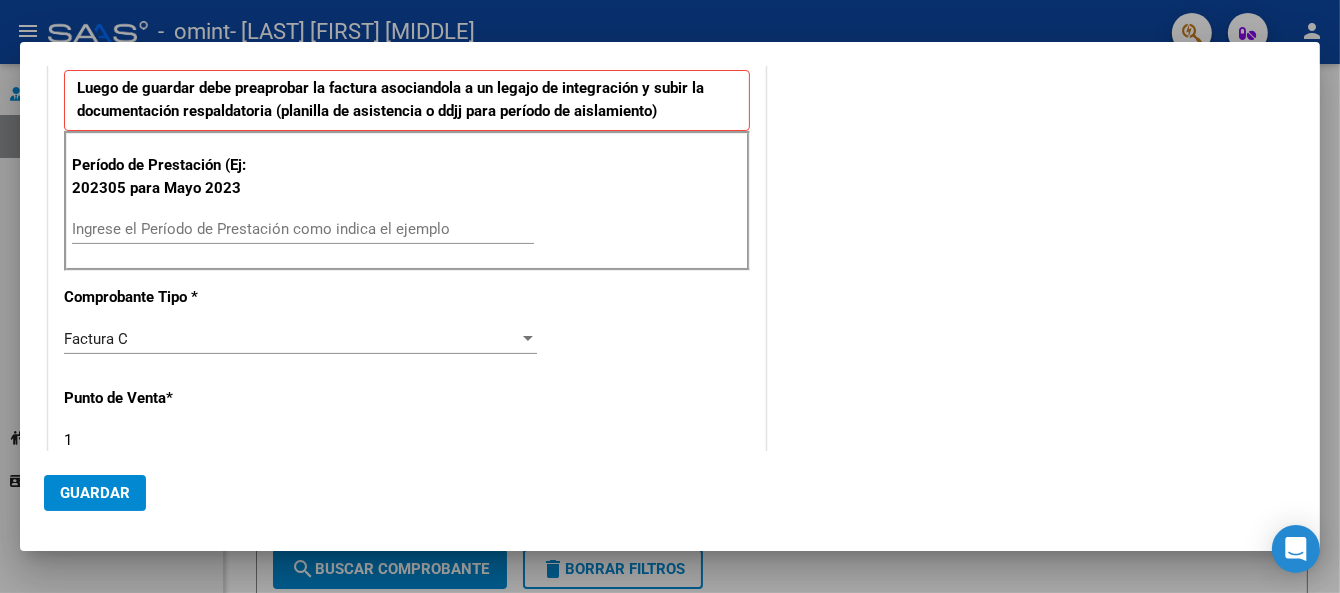 scroll, scrollTop: 0, scrollLeft: 0, axis: both 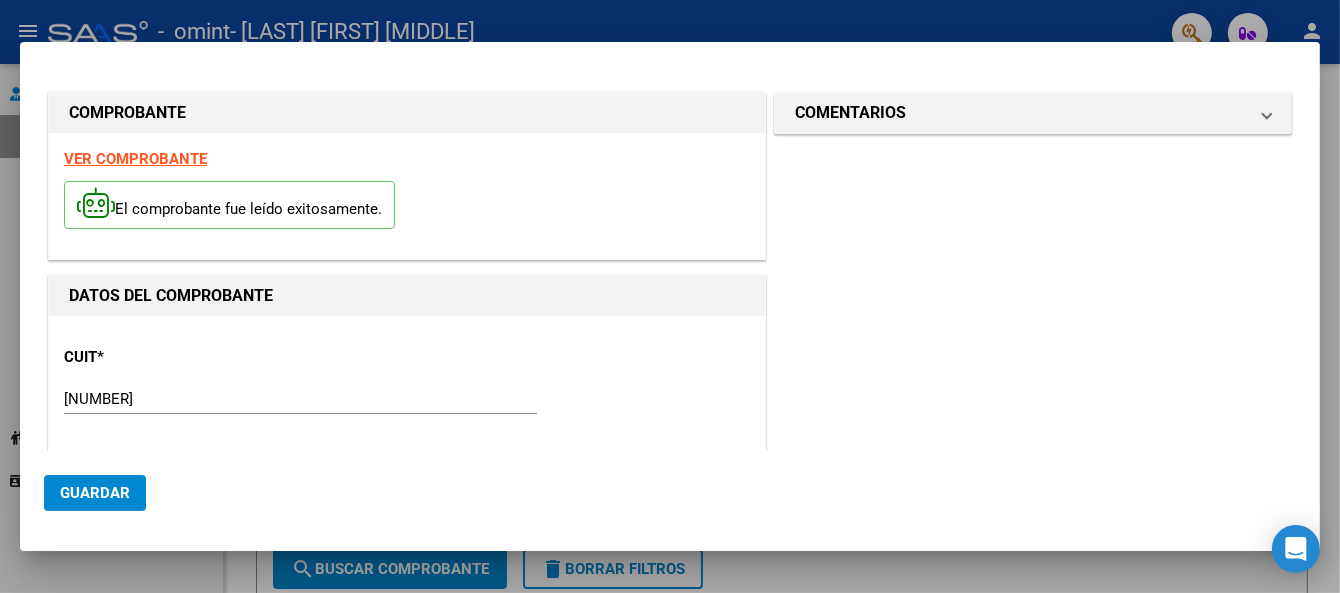click at bounding box center [670, 296] 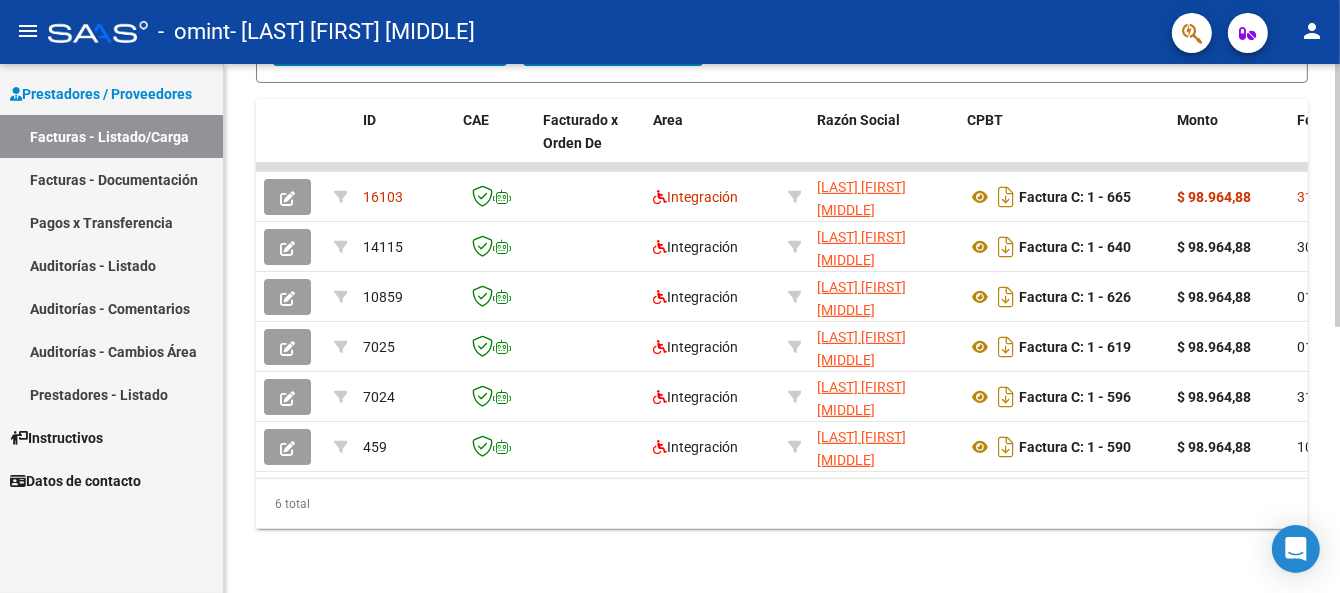 scroll, scrollTop: 236, scrollLeft: 0, axis: vertical 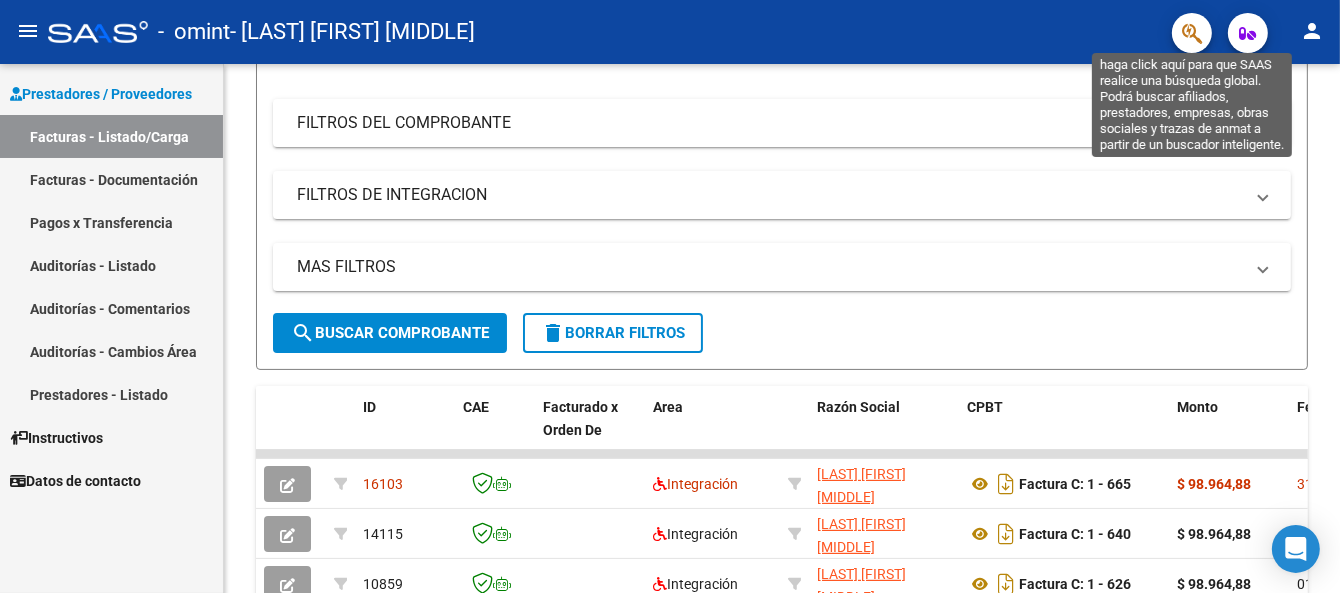 click 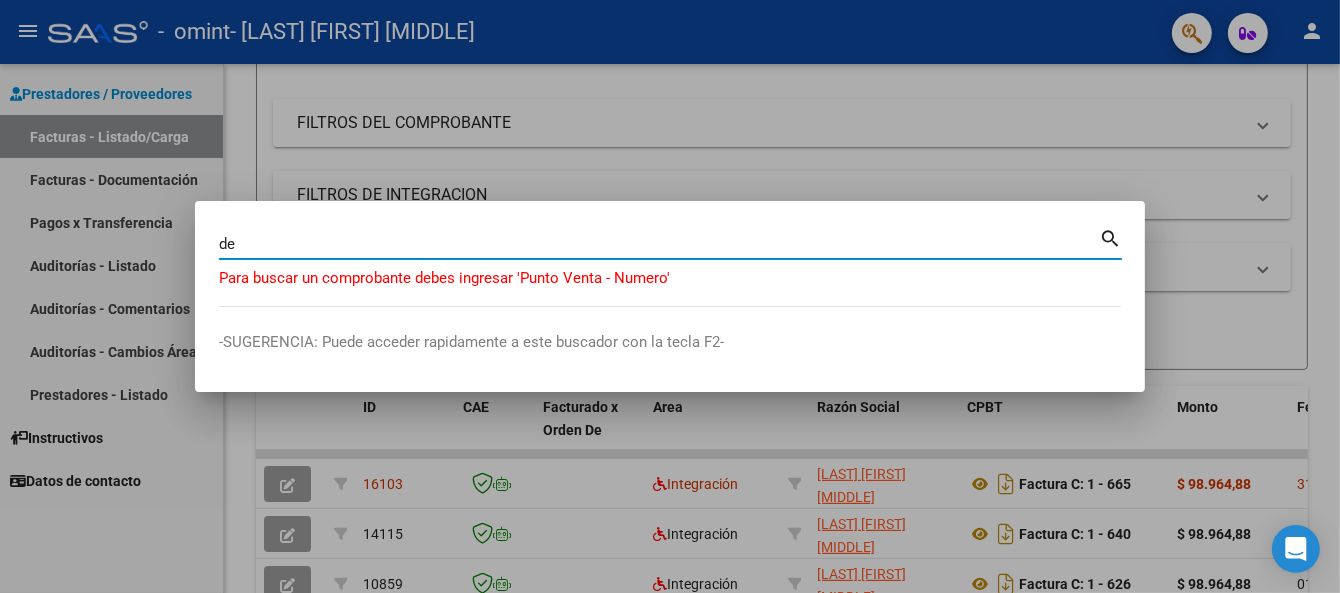 type on "d" 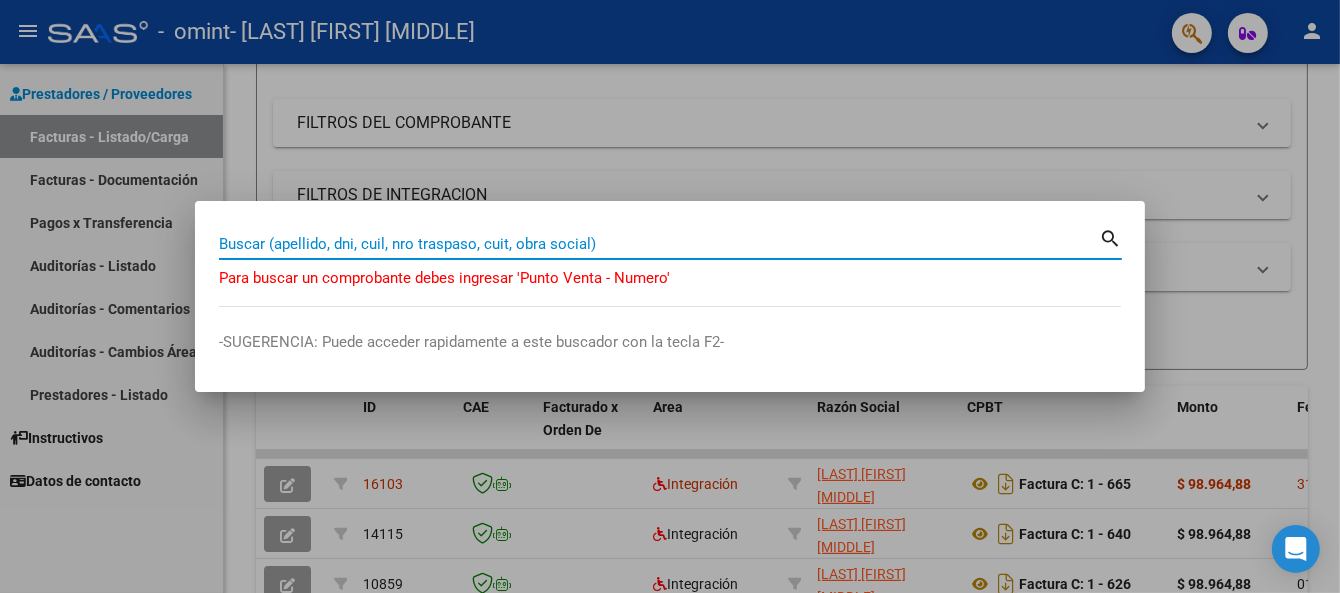 type 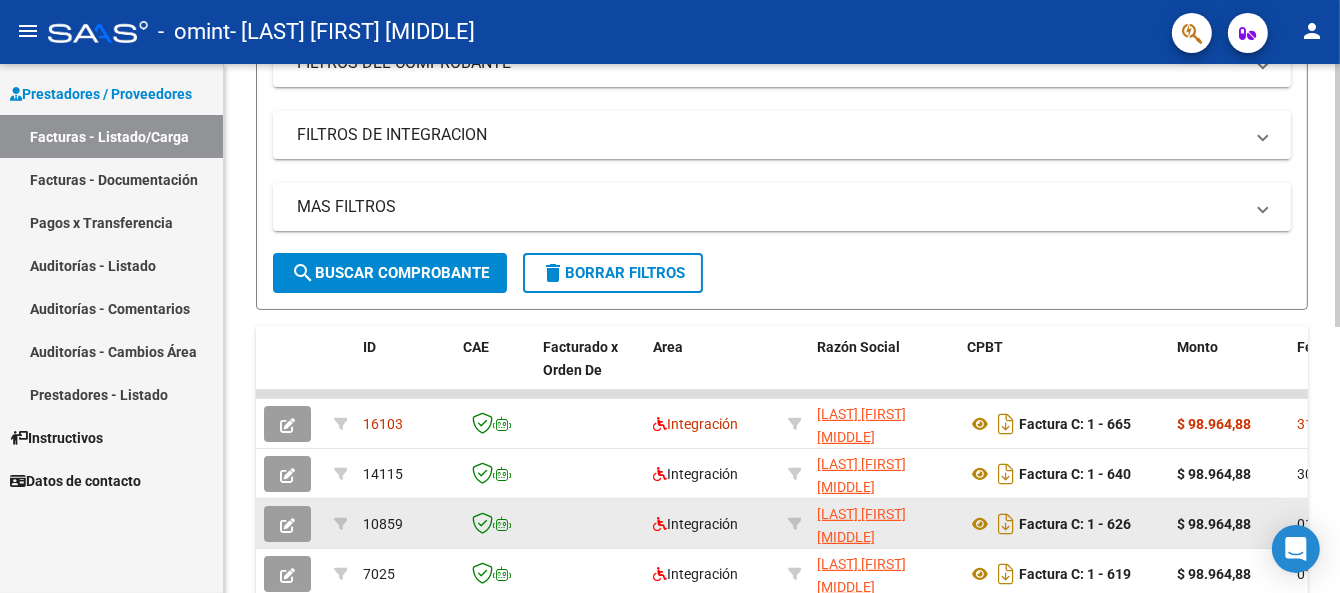 scroll, scrollTop: 336, scrollLeft: 0, axis: vertical 